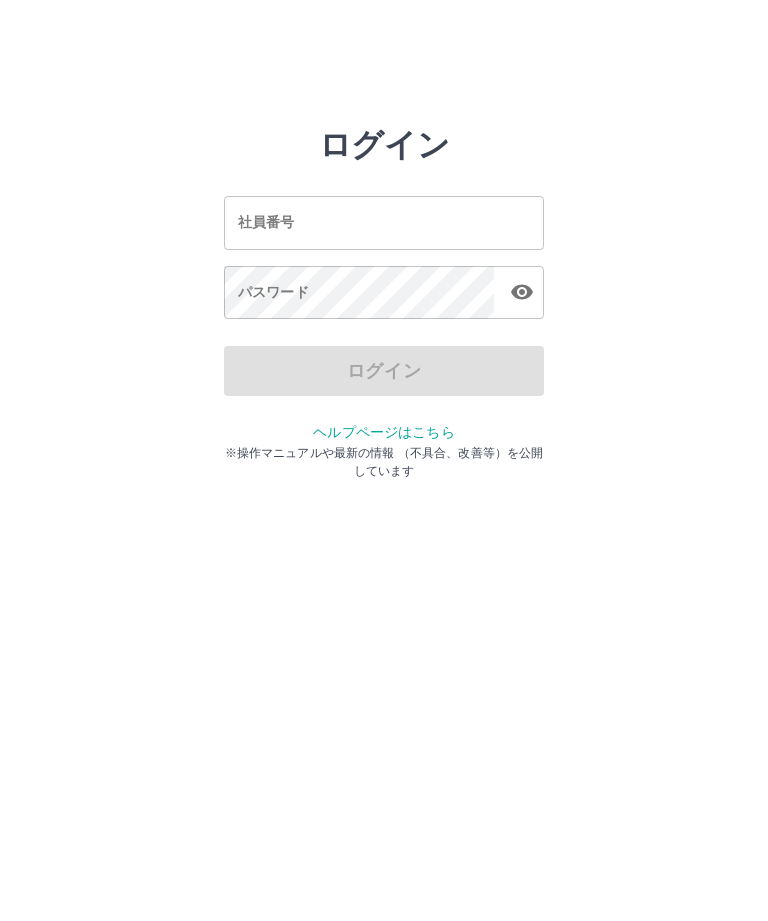 scroll, scrollTop: 0, scrollLeft: 0, axis: both 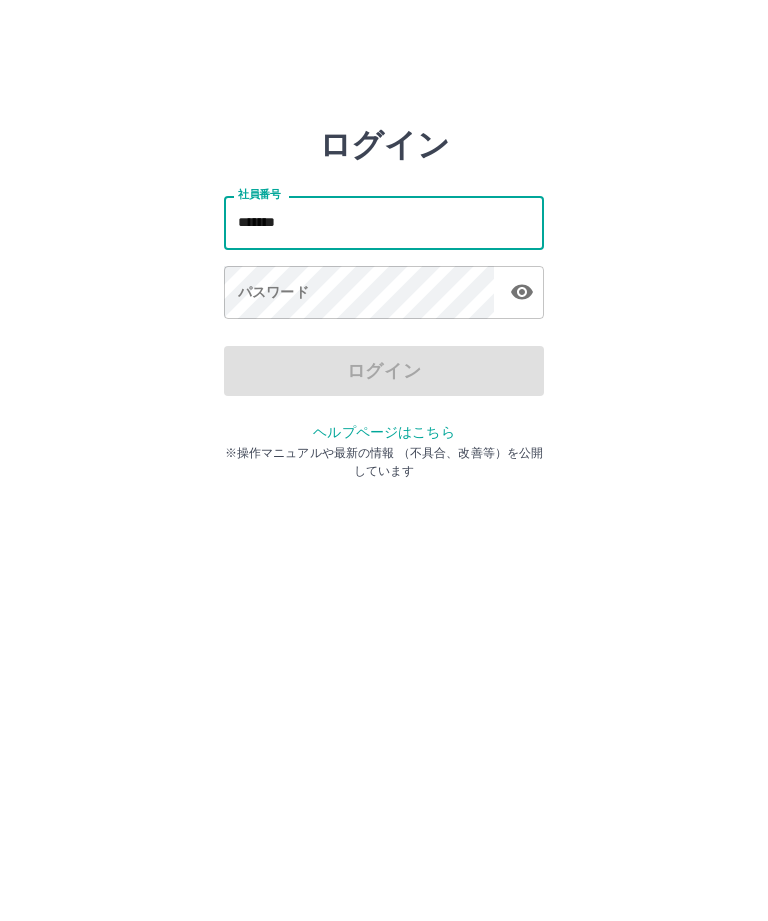 type on "*******" 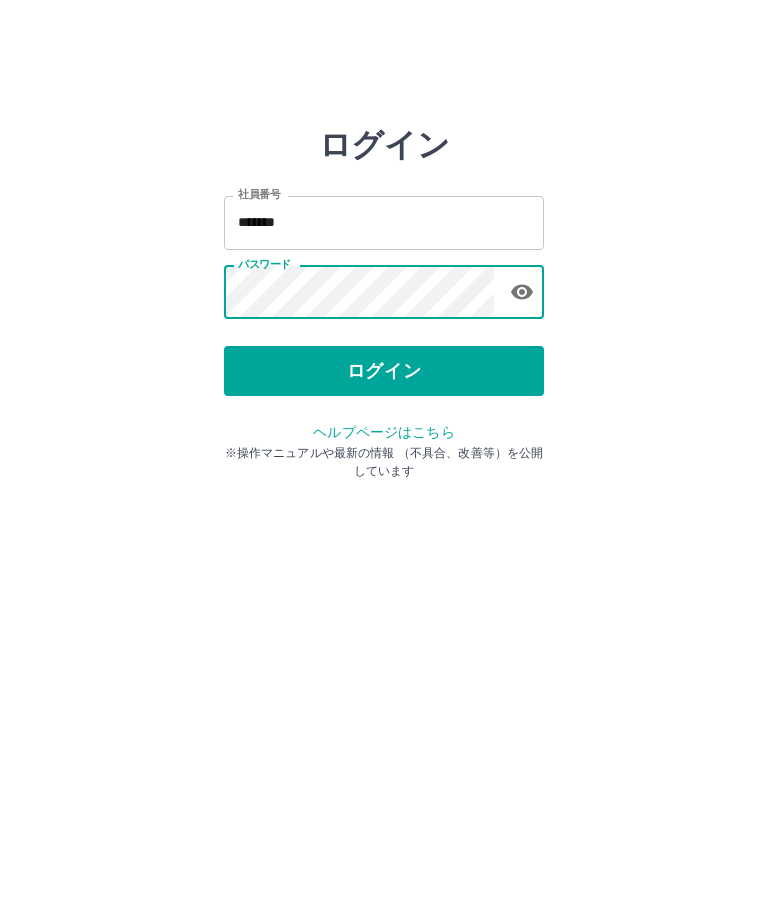click on "ログイン" at bounding box center [384, 371] 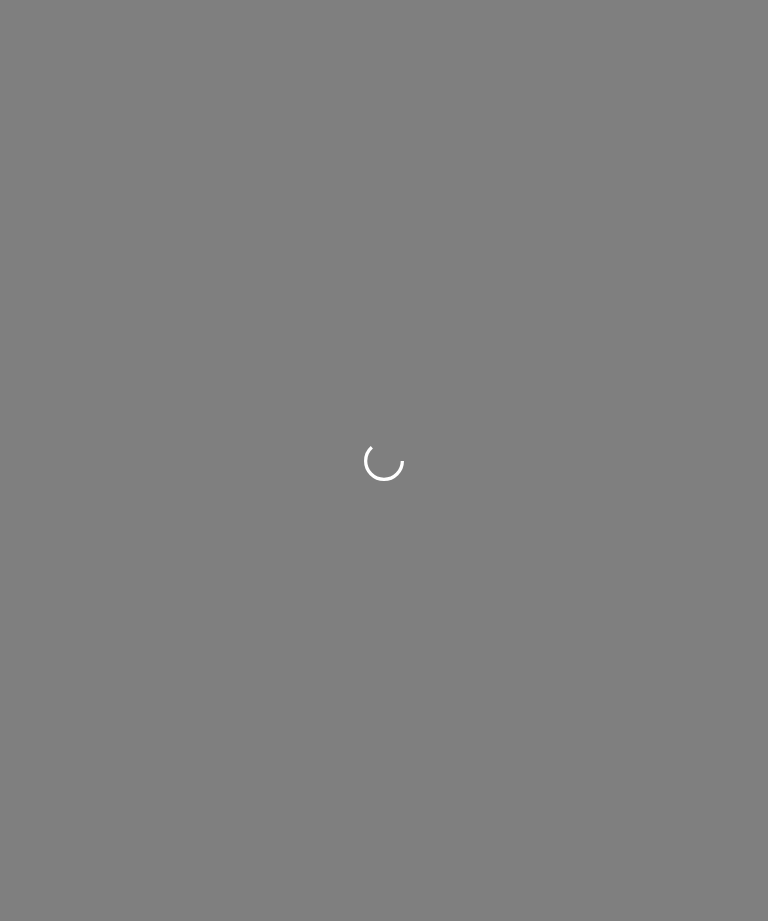 scroll, scrollTop: 0, scrollLeft: 0, axis: both 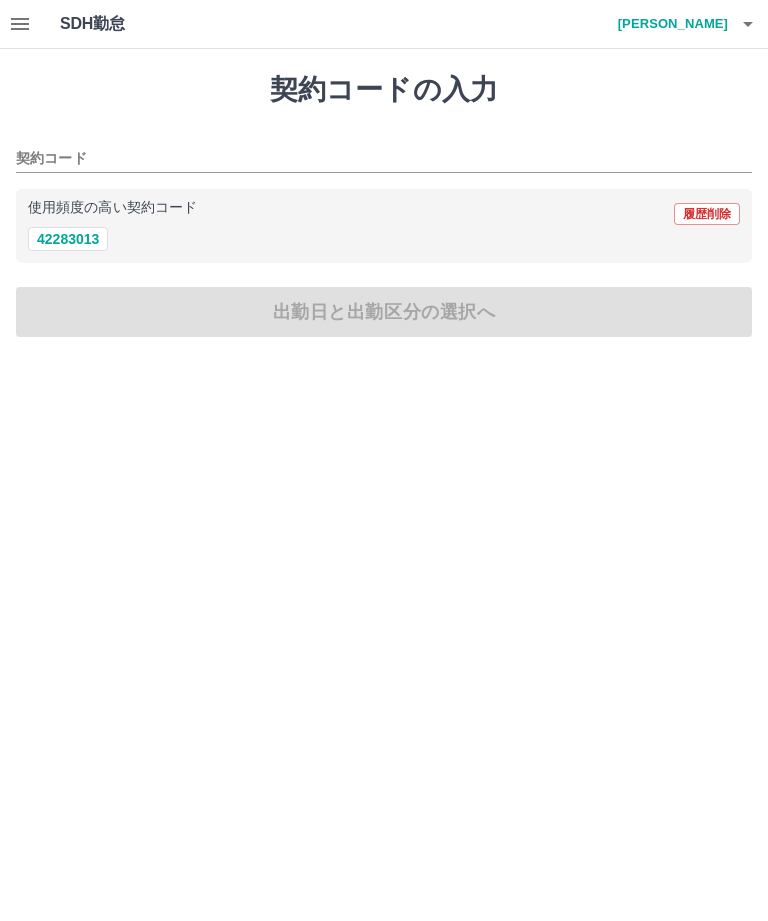 click on "42283013" at bounding box center [68, 239] 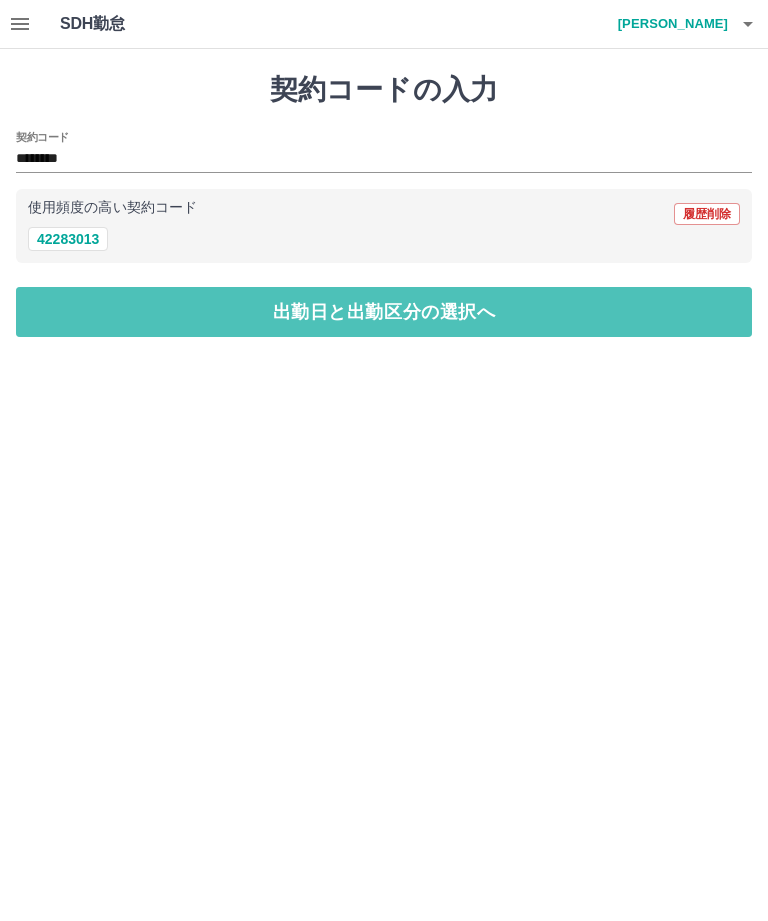 click on "出勤日と出勤区分の選択へ" at bounding box center [384, 312] 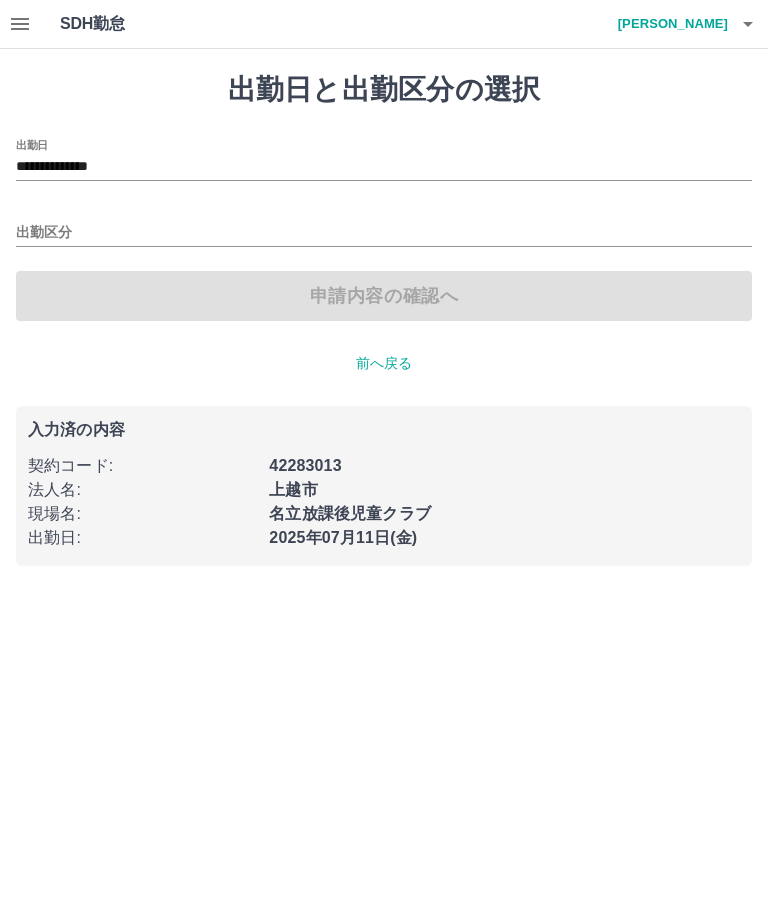 click on "出勤区分" at bounding box center [384, 226] 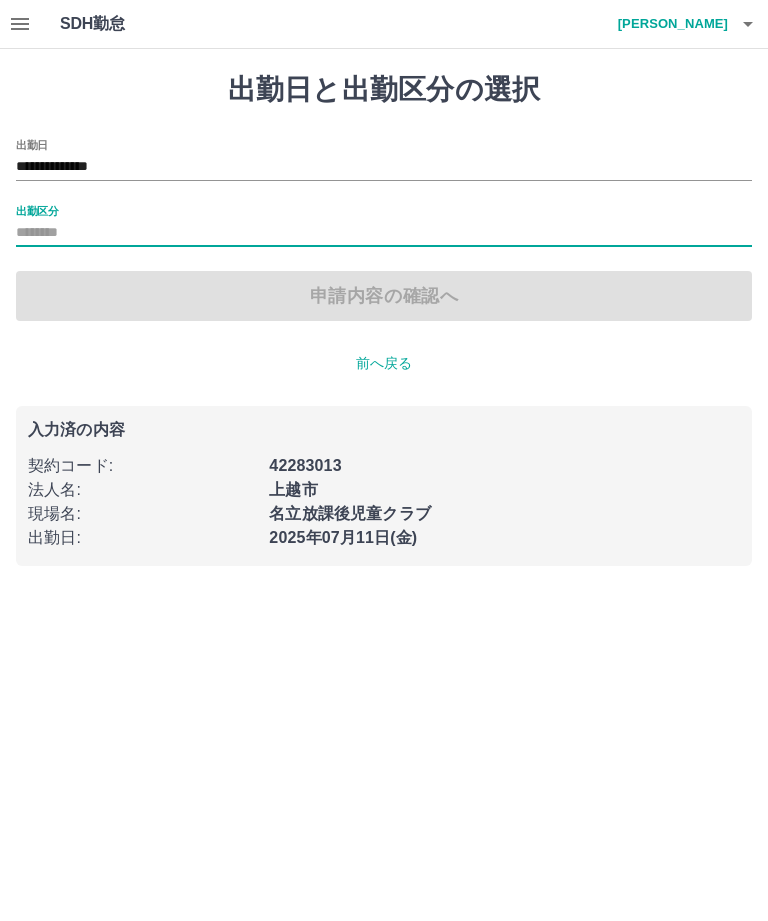 click on "出勤区分" at bounding box center (37, 210) 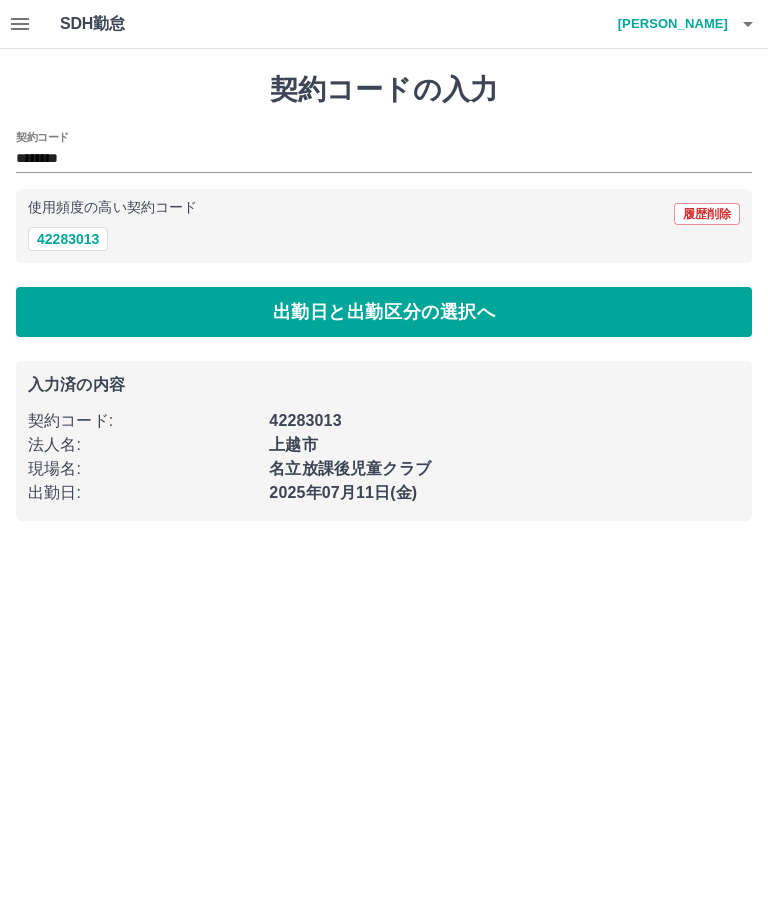 click on "出勤日と出勤区分の選択へ" at bounding box center (384, 312) 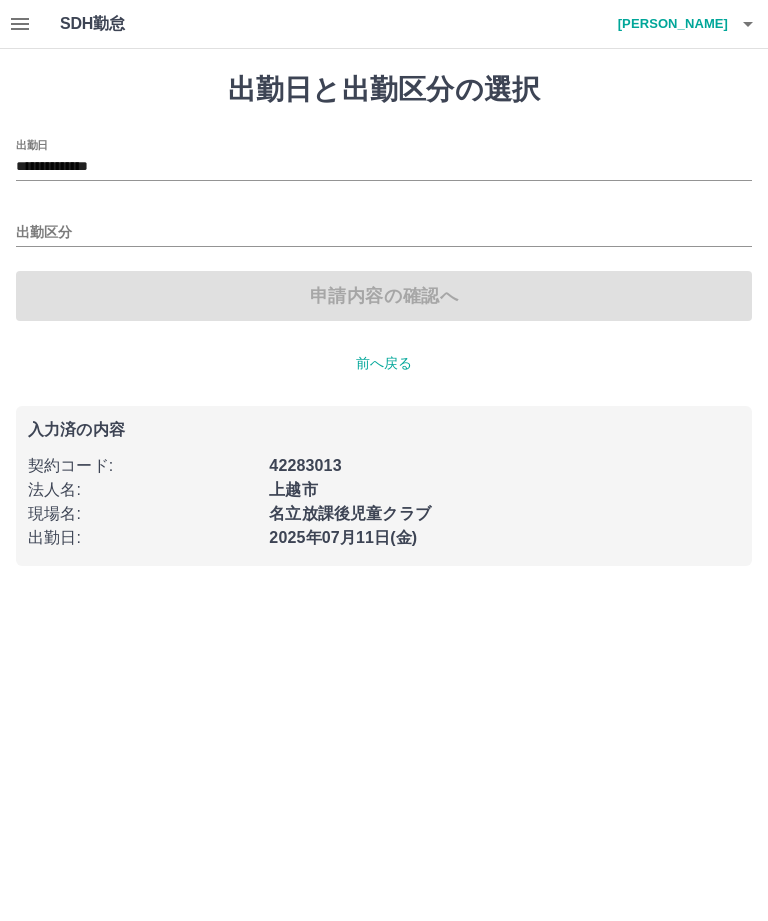 click on "出勤区分" at bounding box center [384, 233] 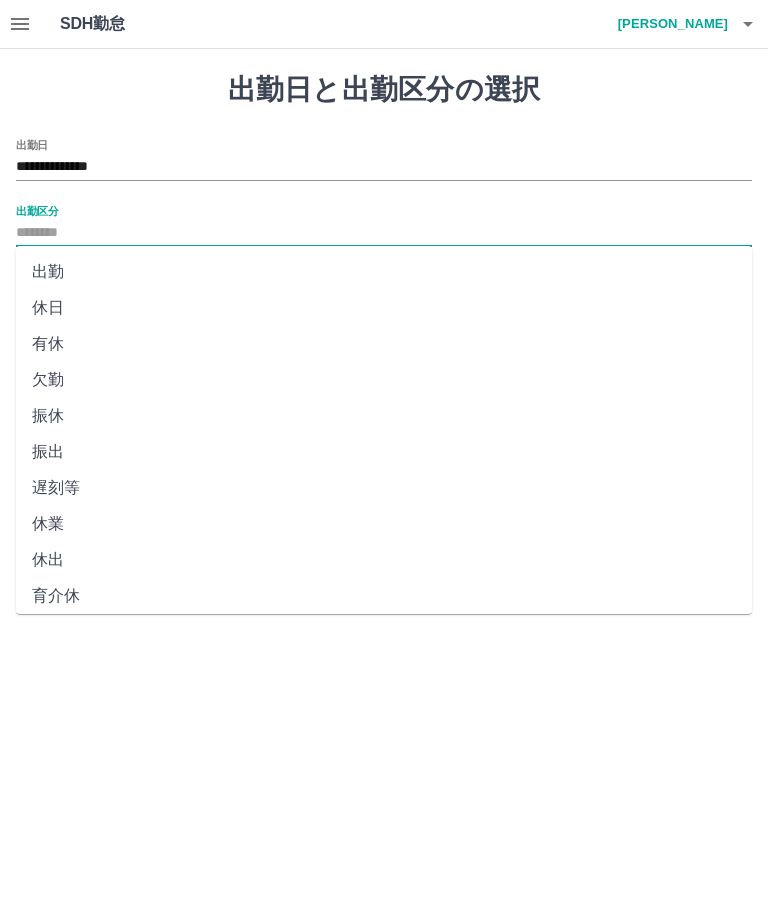 click on "出勤" at bounding box center (384, 272) 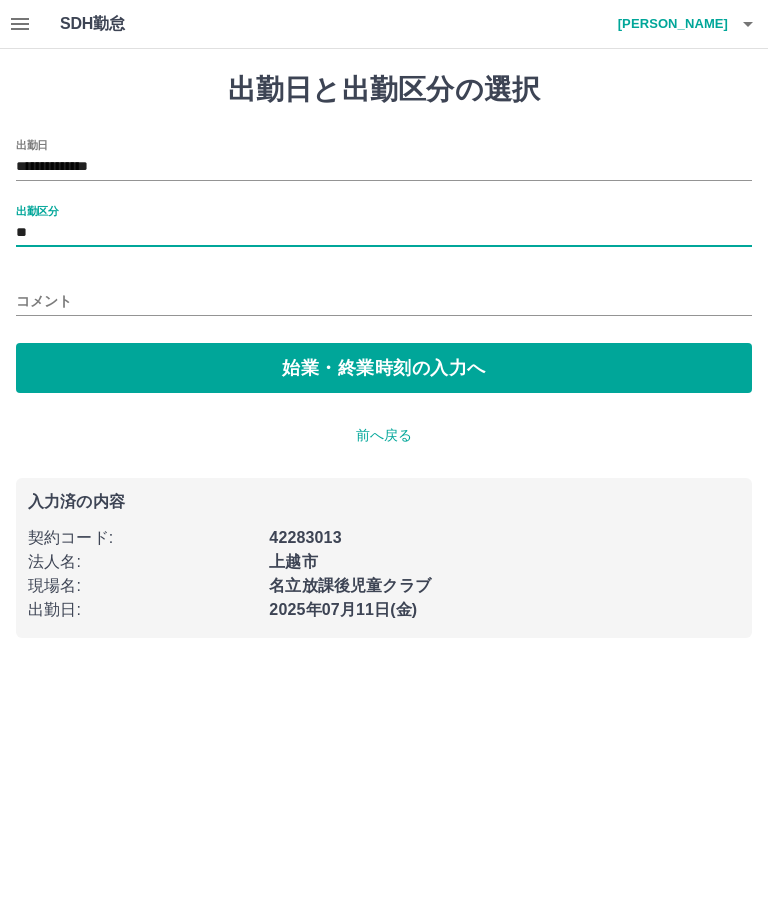 click on "始業・終業時刻の入力へ" at bounding box center [384, 368] 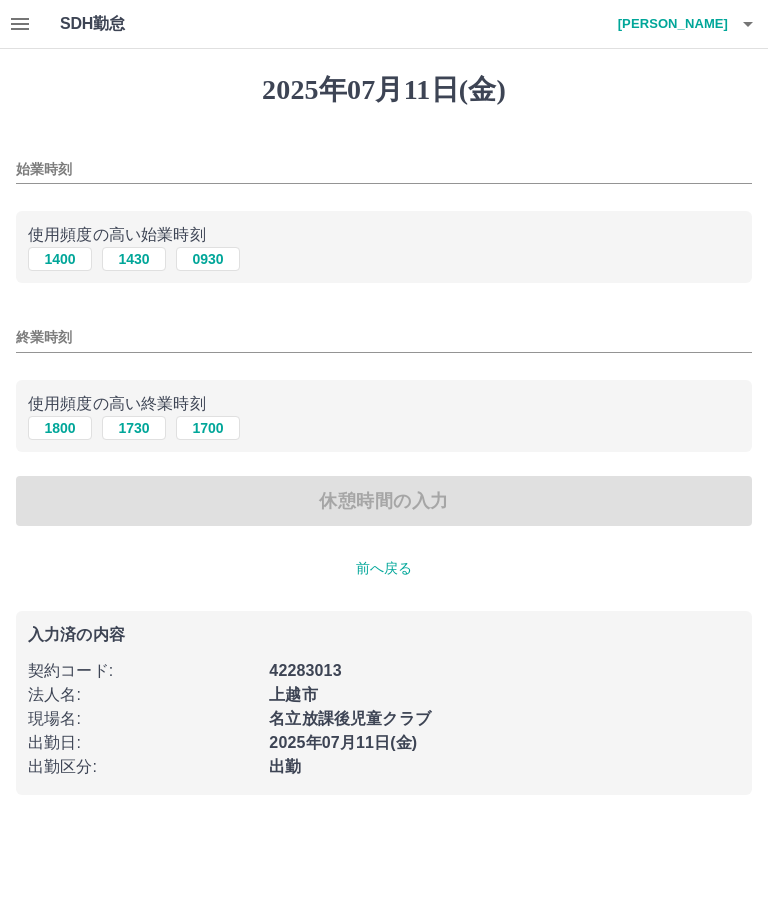 click on "使用頻度の高い始業時刻" at bounding box center (384, 235) 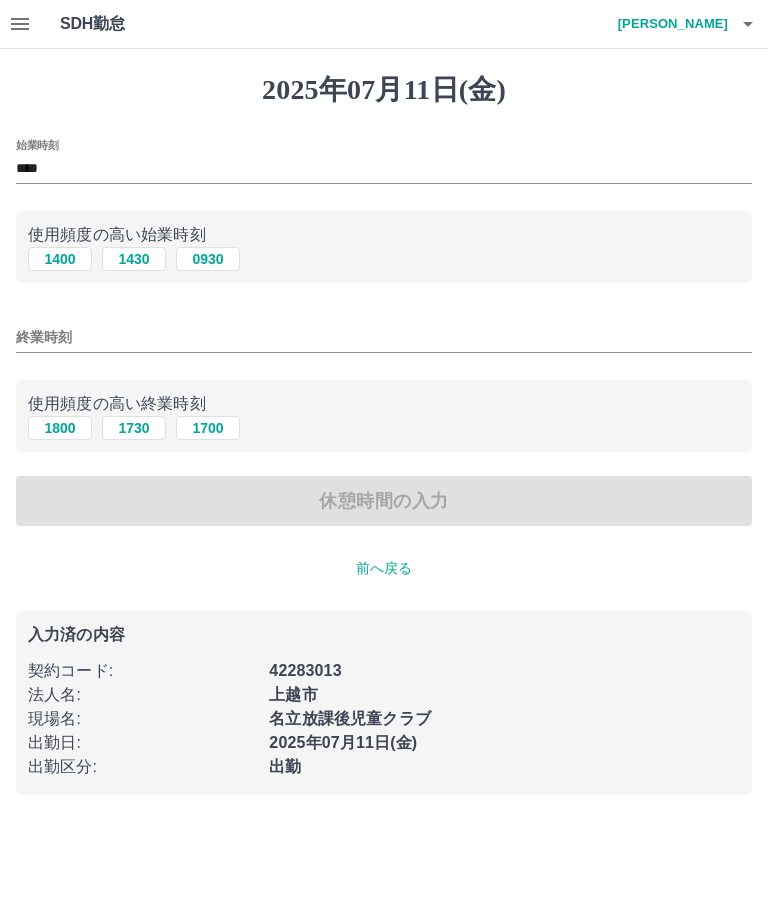 click on "終業時刻" at bounding box center (384, 337) 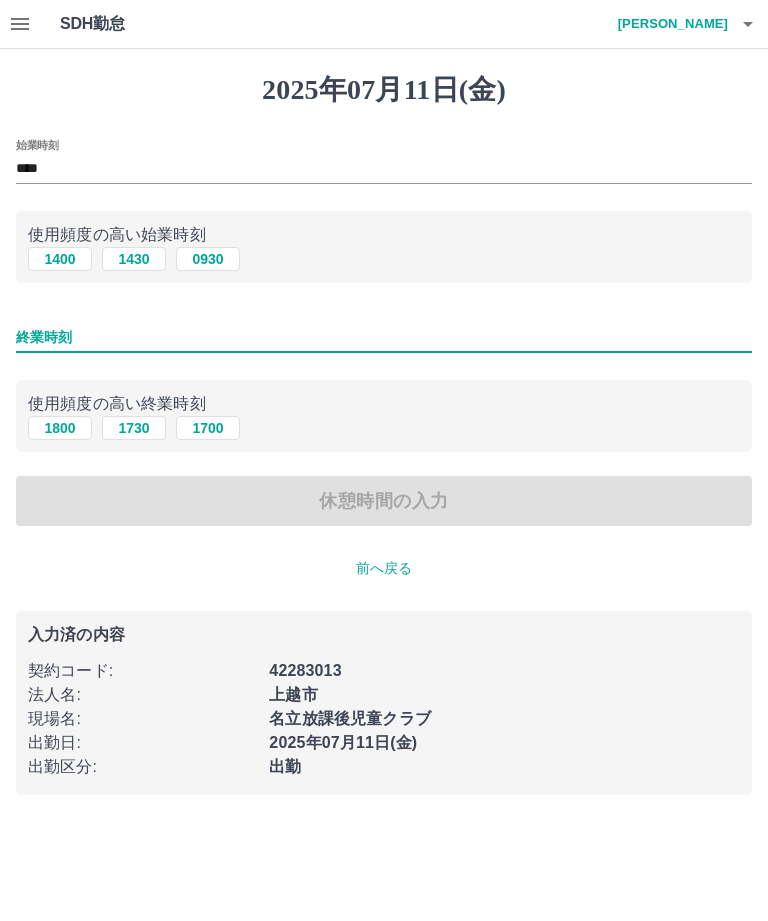 click on "1730" at bounding box center [134, 428] 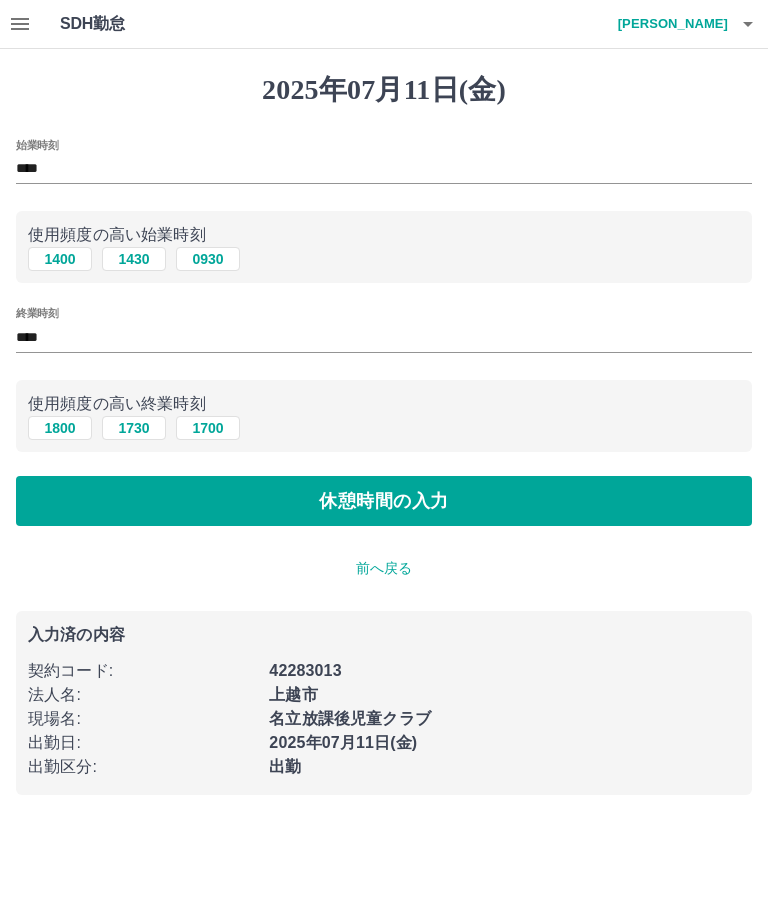 click on "休憩時間の入力" at bounding box center [384, 501] 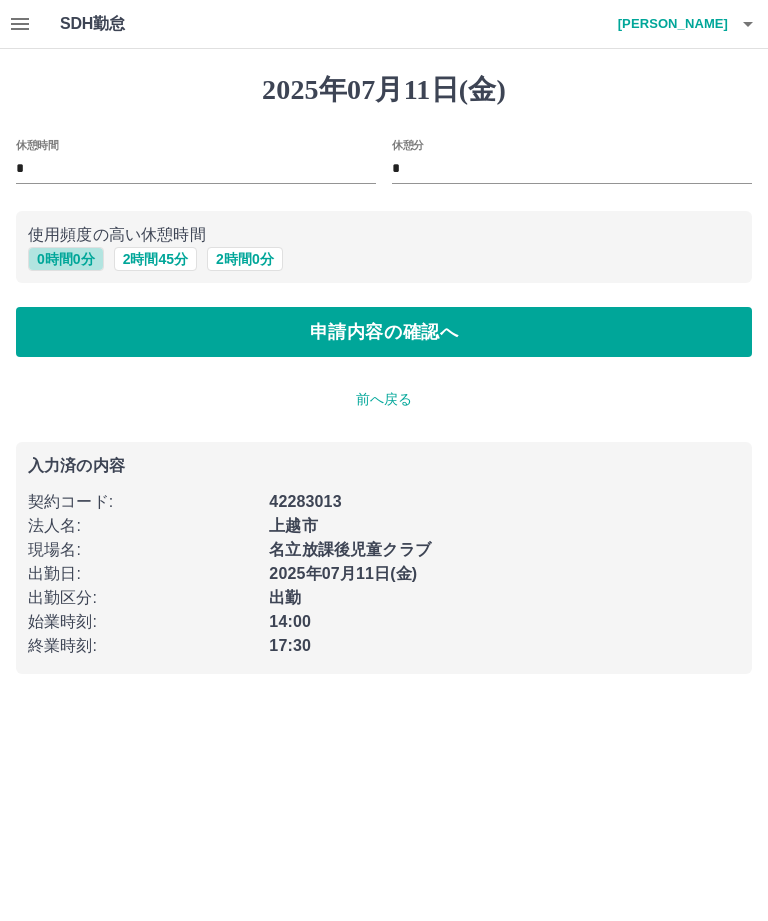 click on "0 時間 0 分" at bounding box center [66, 259] 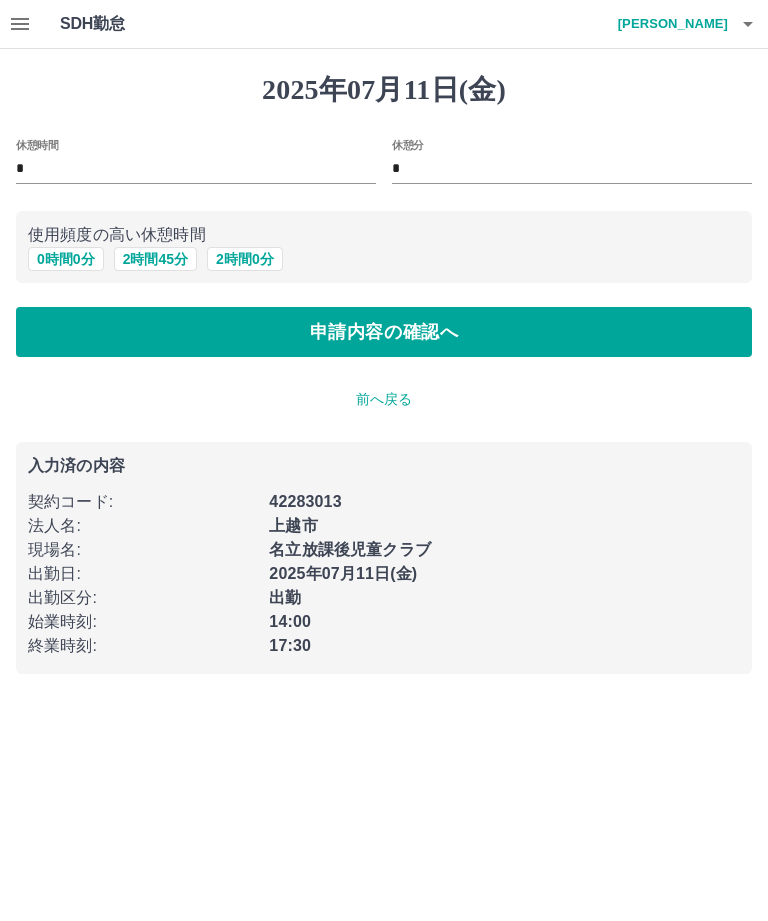 click on "申請内容の確認へ" at bounding box center [384, 332] 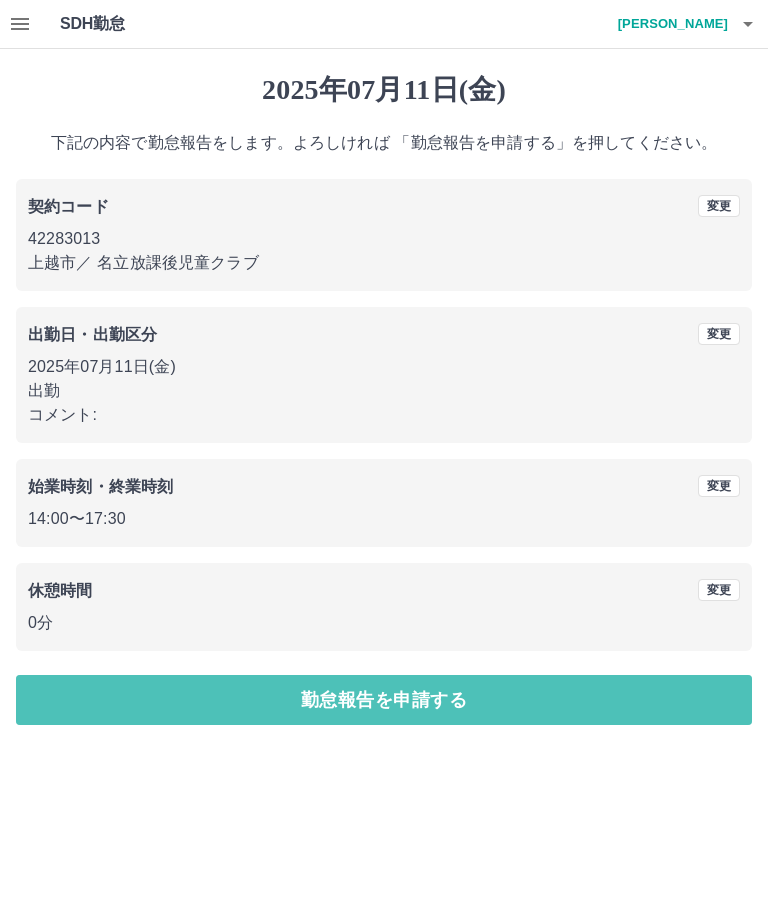 click on "勤怠報告を申請する" at bounding box center [384, 700] 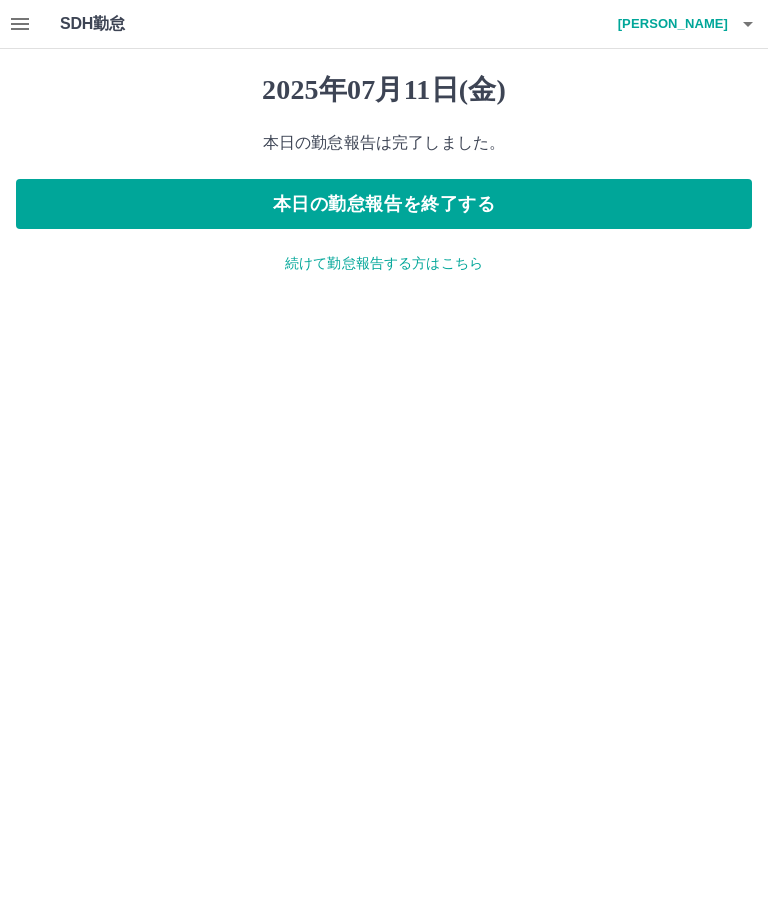 click at bounding box center [748, 24] 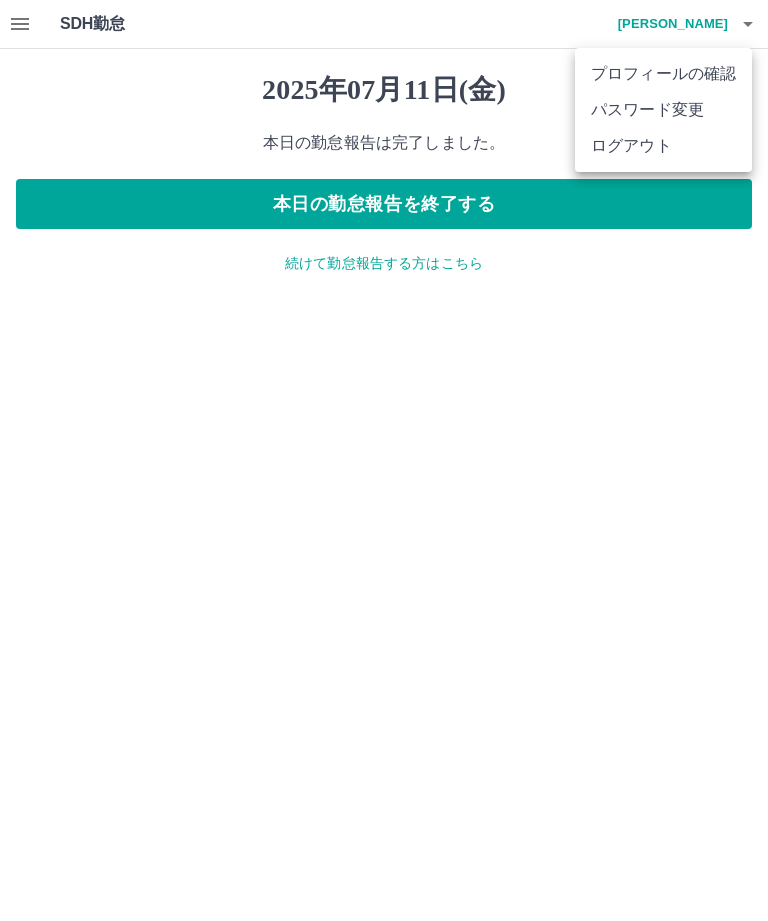 click on "ログアウト" at bounding box center (663, 146) 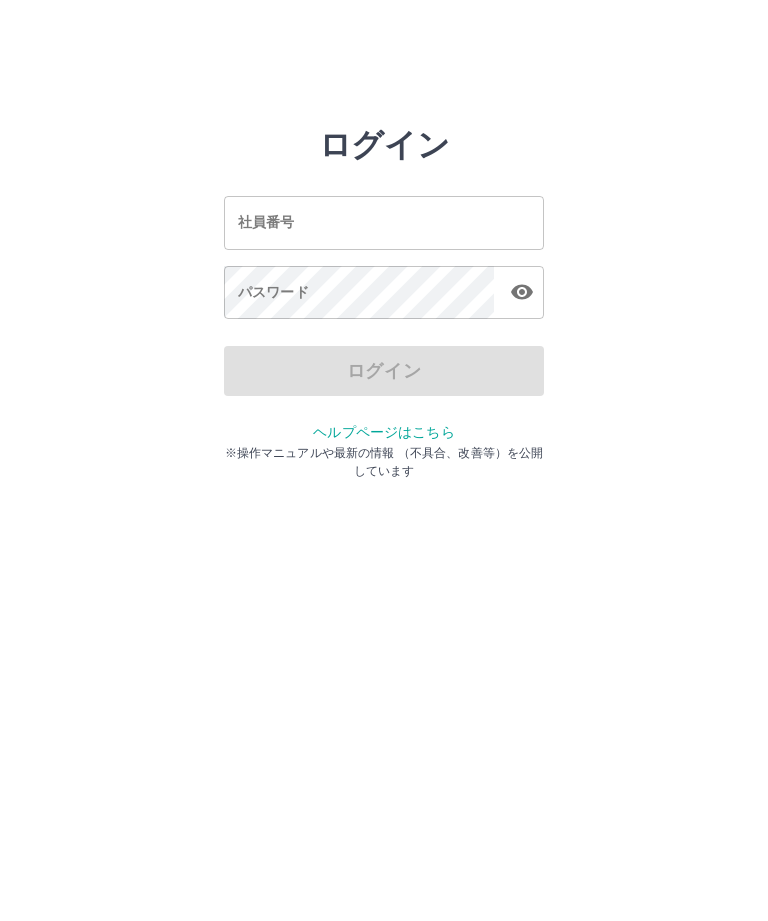 scroll, scrollTop: 0, scrollLeft: 0, axis: both 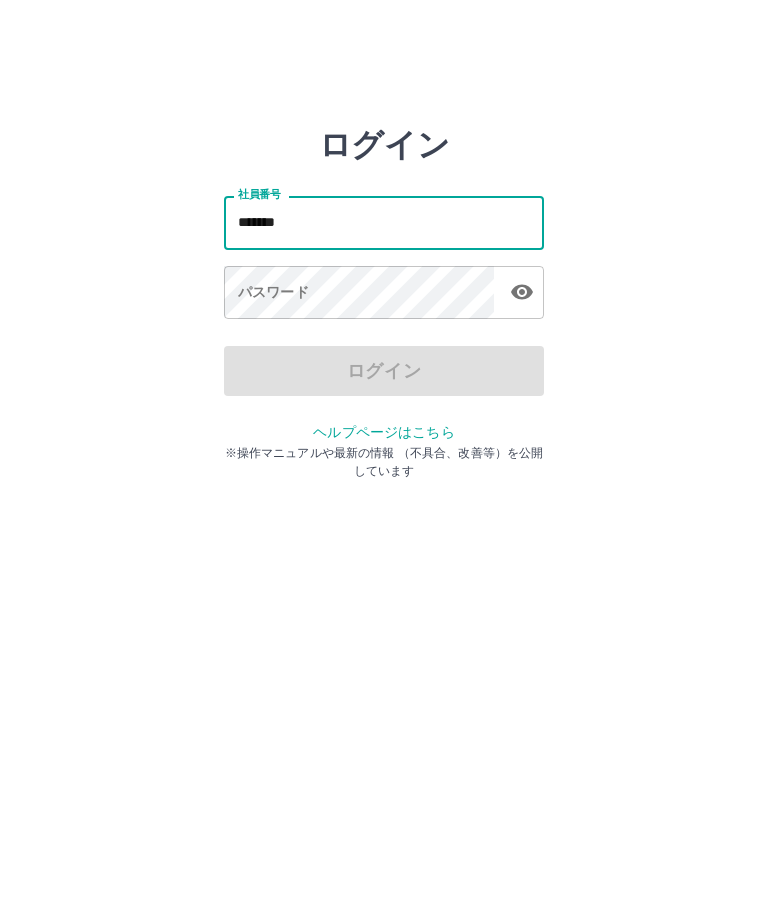 type on "*******" 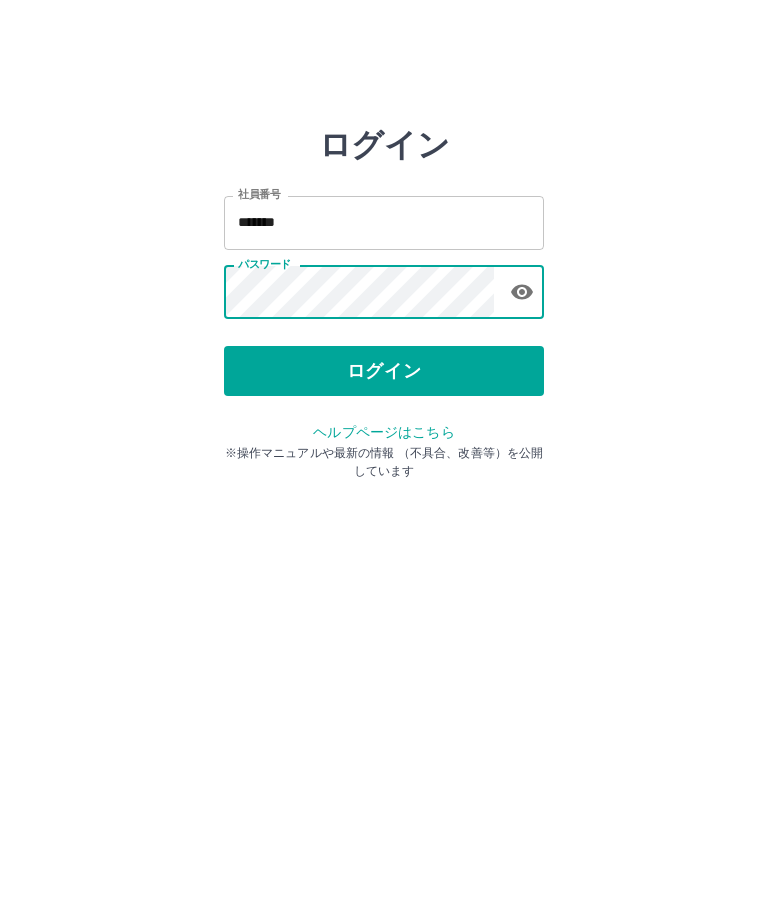 click on "ログイン" at bounding box center [384, 371] 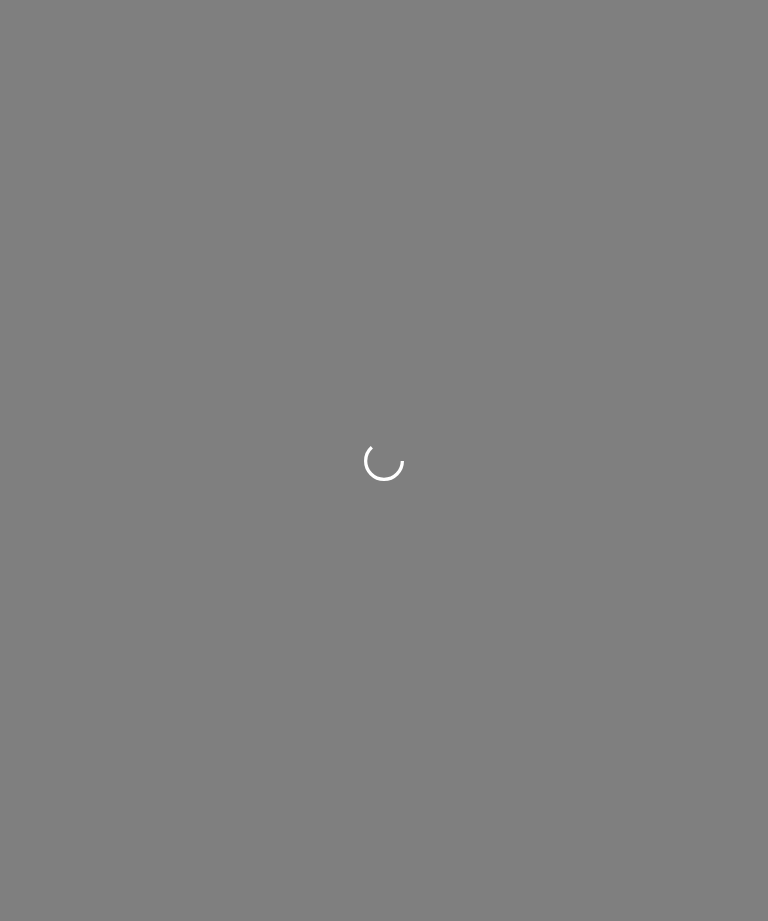 scroll, scrollTop: 0, scrollLeft: 0, axis: both 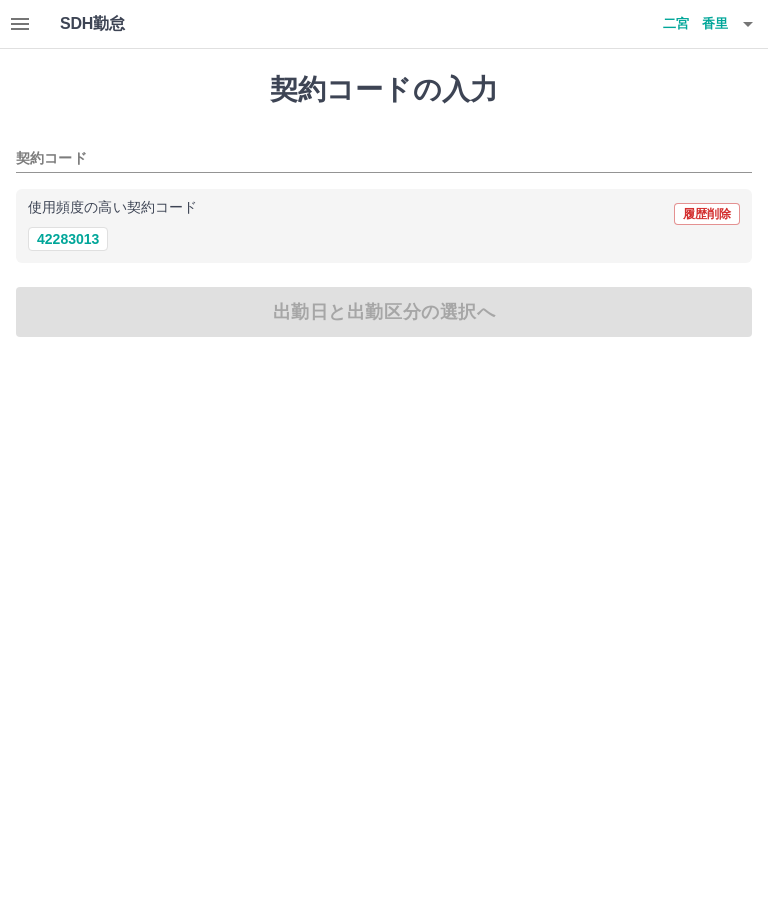 click on "42283013" at bounding box center [68, 239] 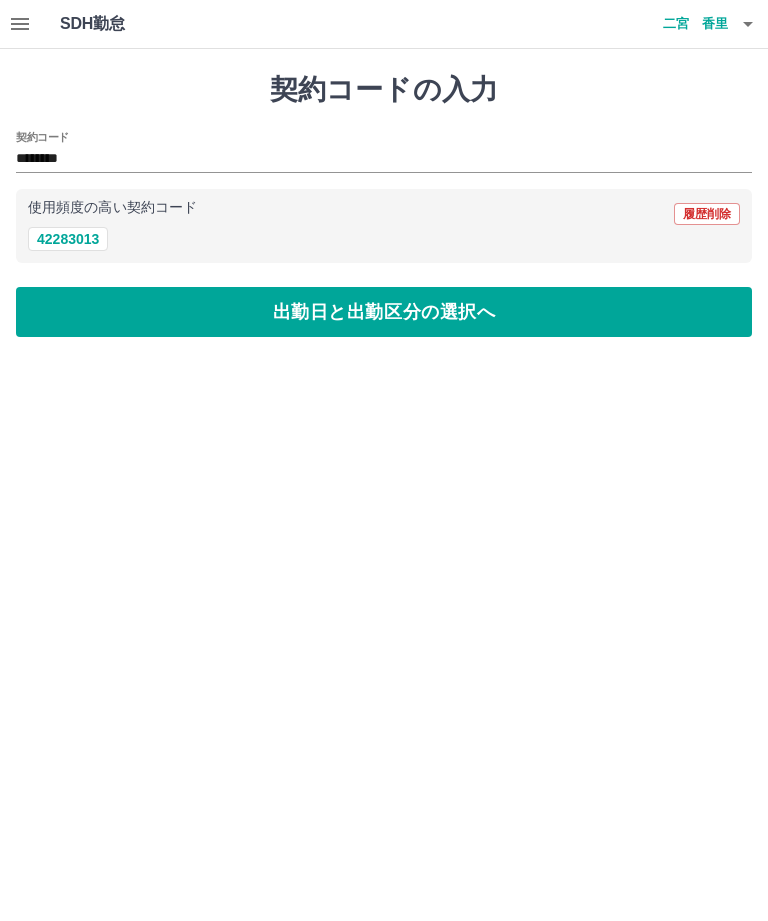 type on "********" 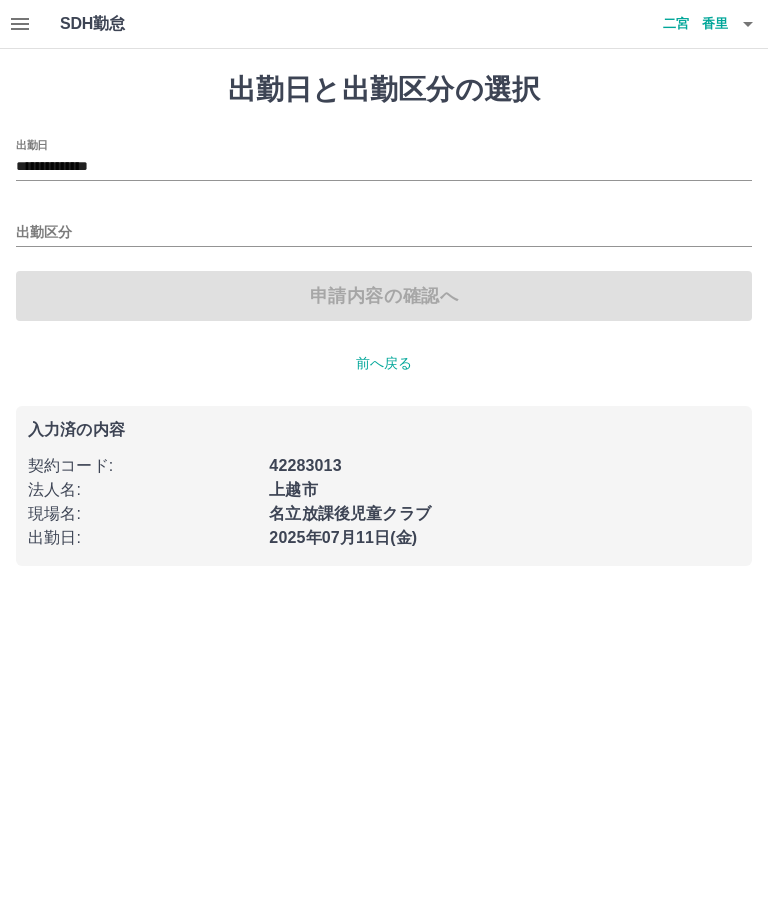 click on "出勤区分" at bounding box center [384, 233] 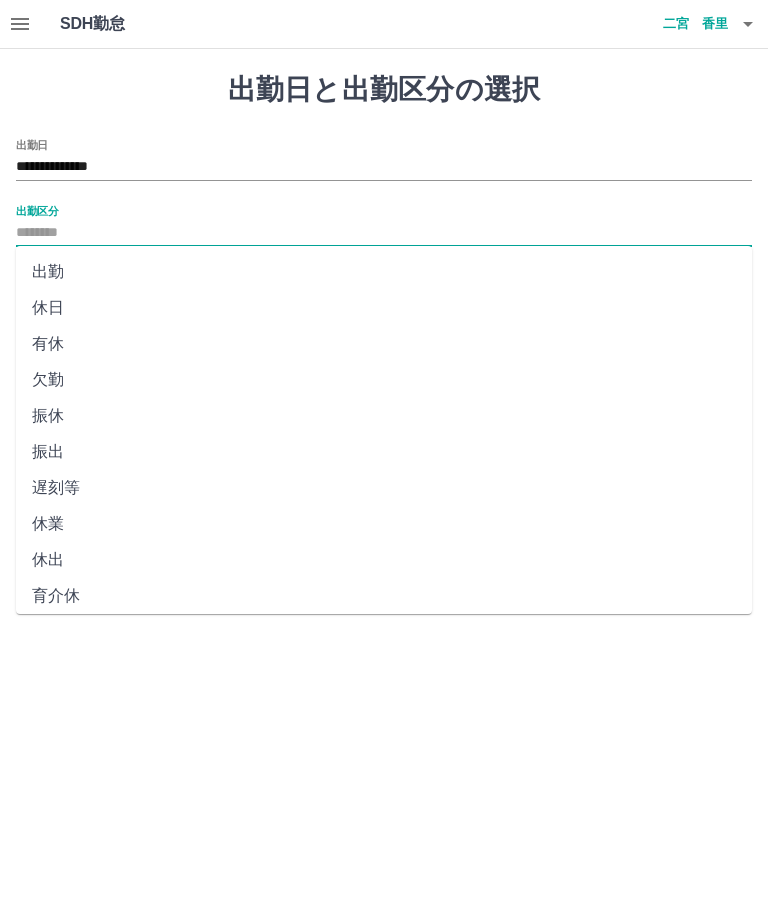 click on "出勤" at bounding box center [384, 272] 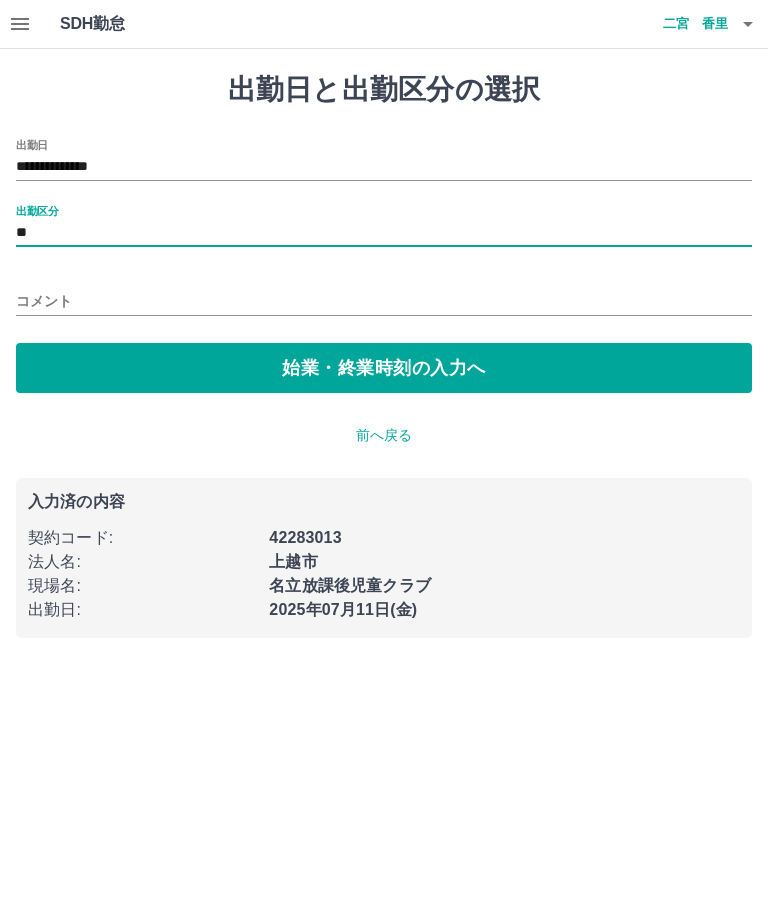 click on "始業・終業時刻の入力へ" at bounding box center (384, 368) 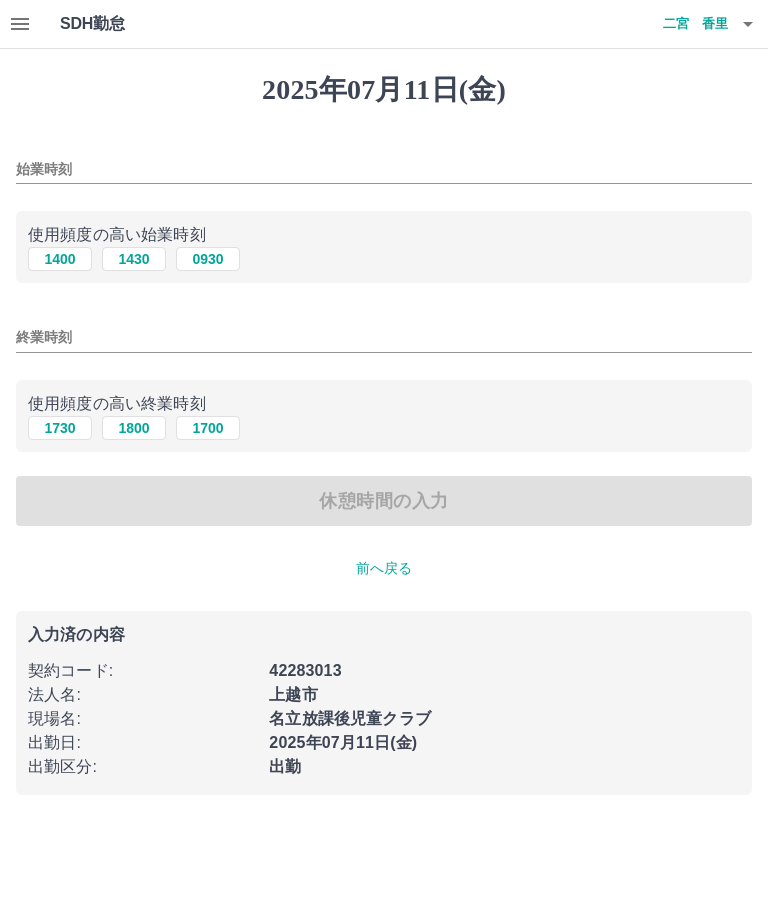 click on "1400" at bounding box center (60, 259) 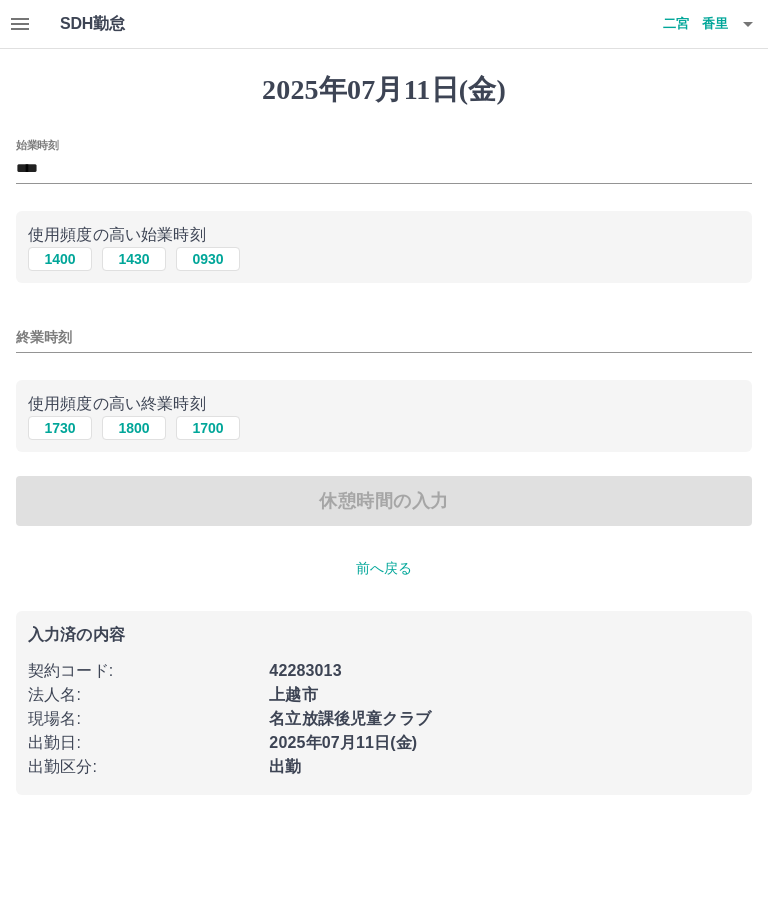 click on "1800" at bounding box center (134, 428) 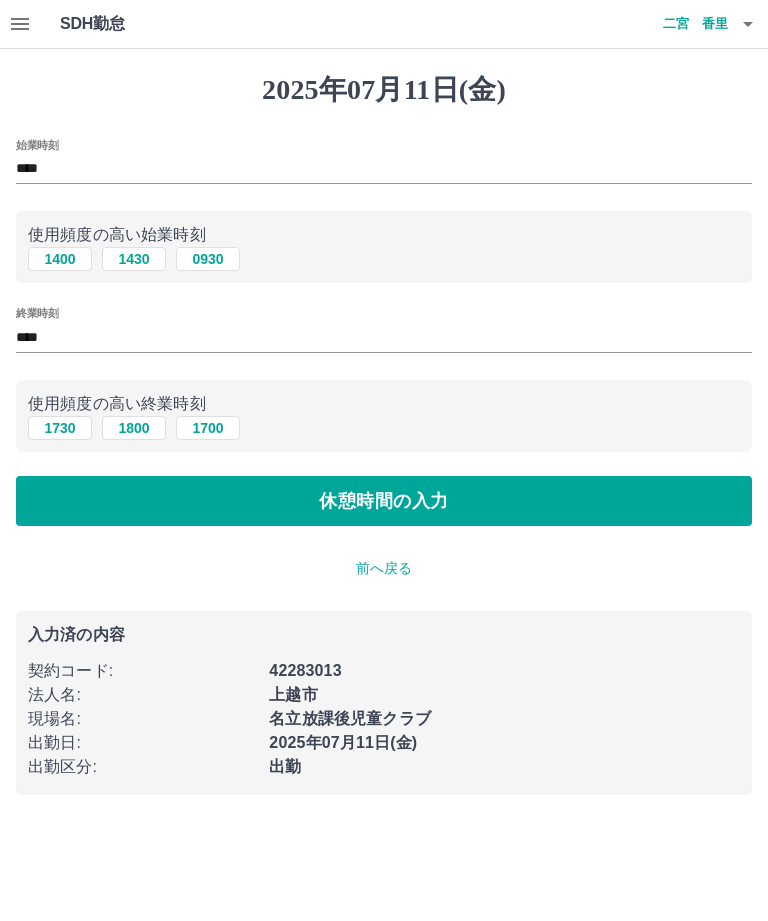 click on "休憩時間の入力" at bounding box center [384, 501] 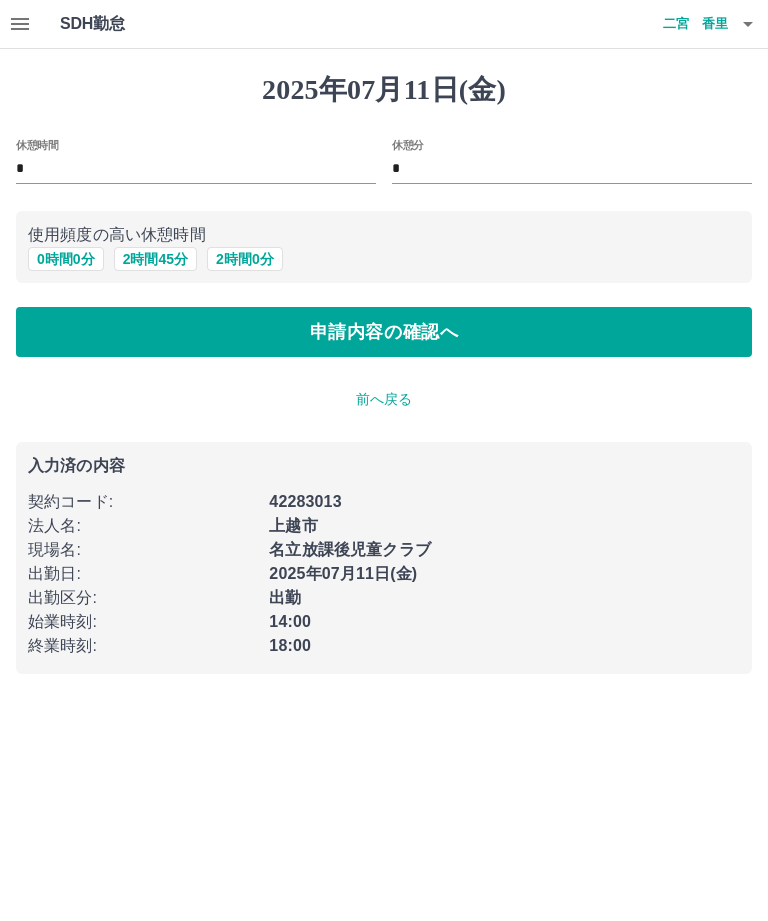 click on "申請内容の確認へ" at bounding box center (384, 332) 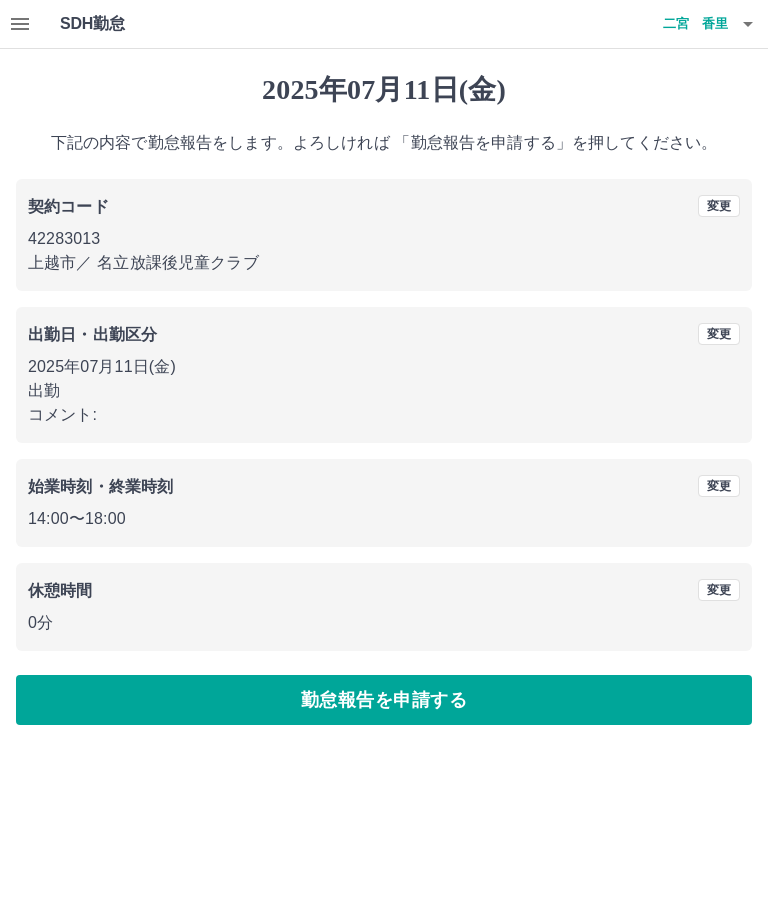 click on "勤怠報告を申請する" at bounding box center [384, 700] 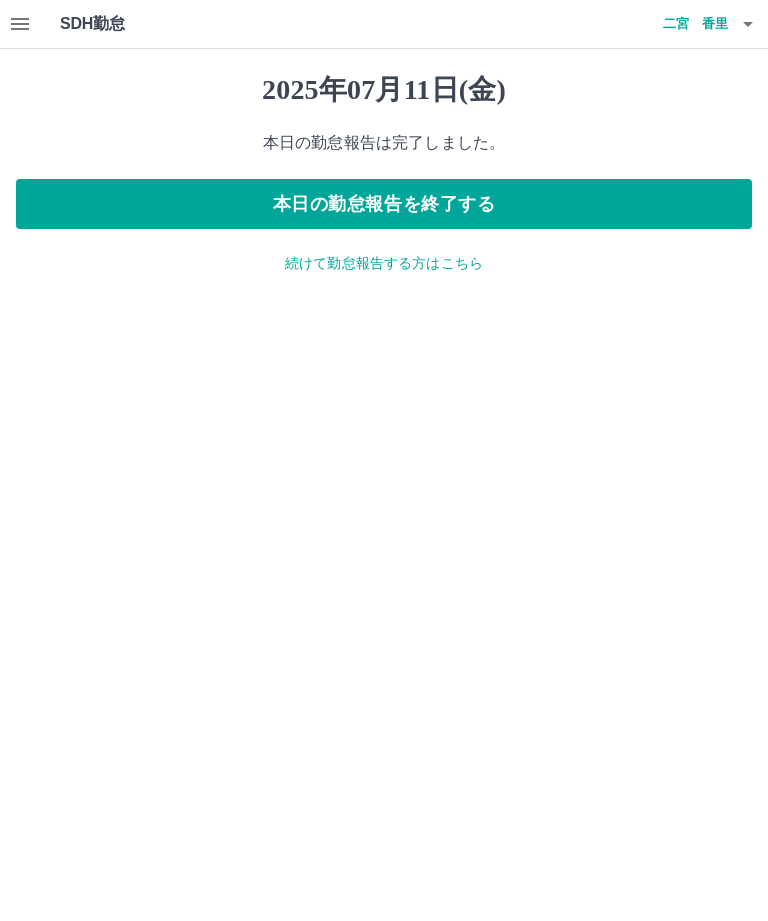 click 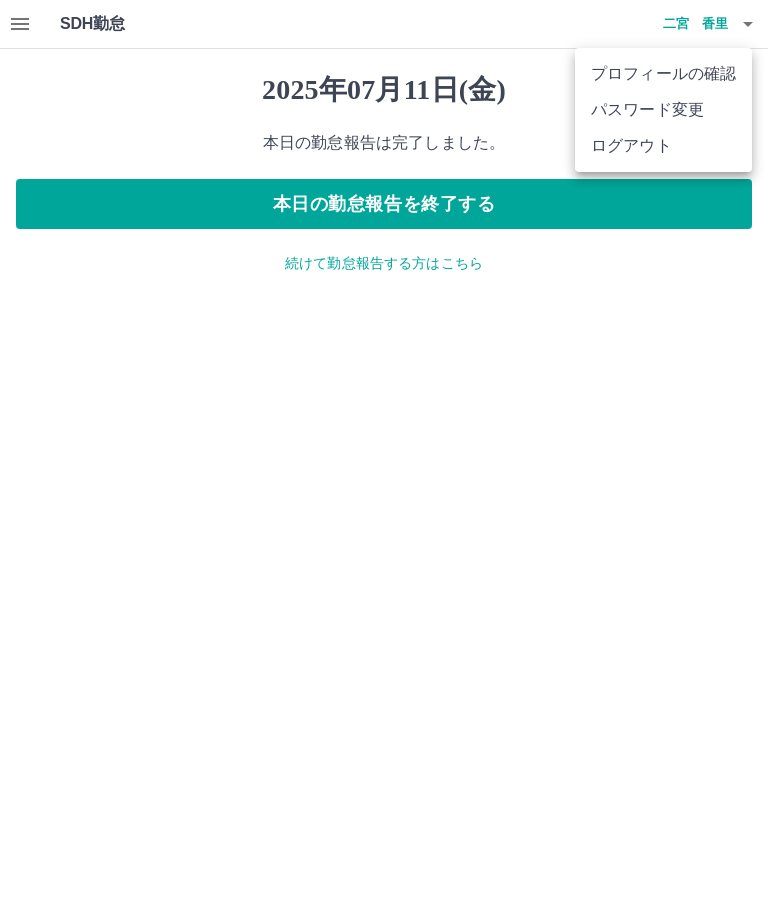 click on "ログアウト" at bounding box center (663, 146) 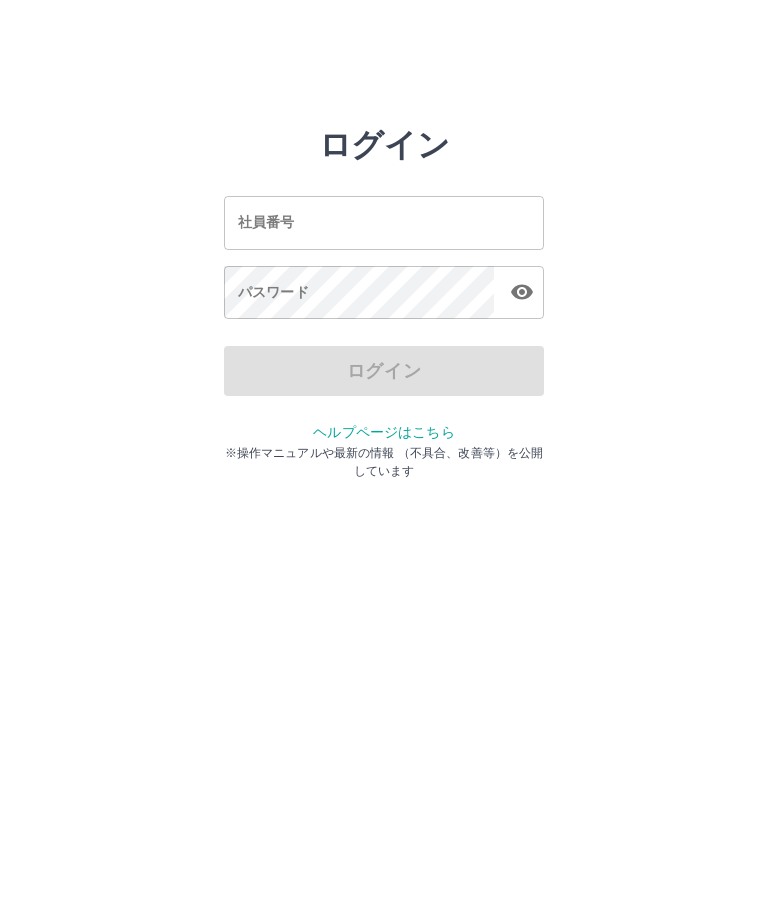 scroll, scrollTop: 0, scrollLeft: 0, axis: both 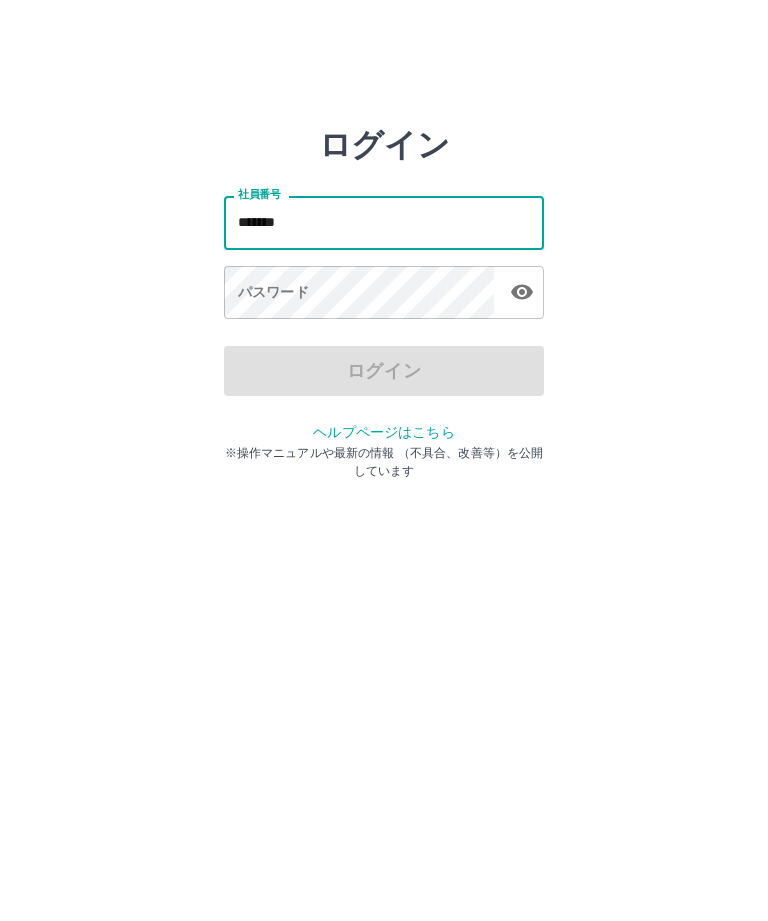 type on "*******" 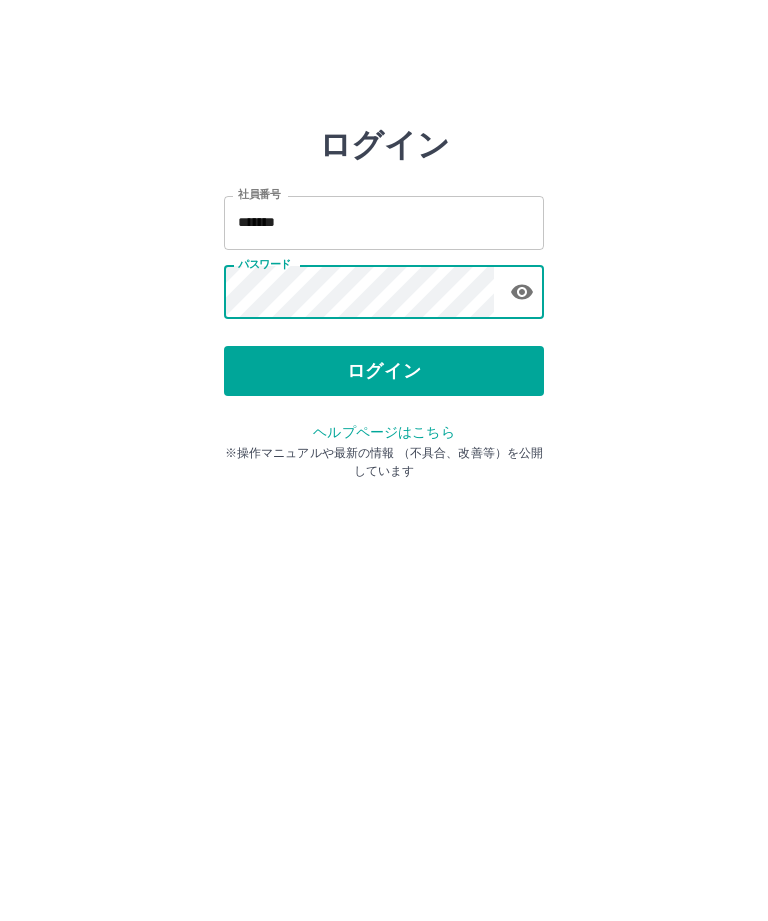 click on "ログイン" at bounding box center [384, 371] 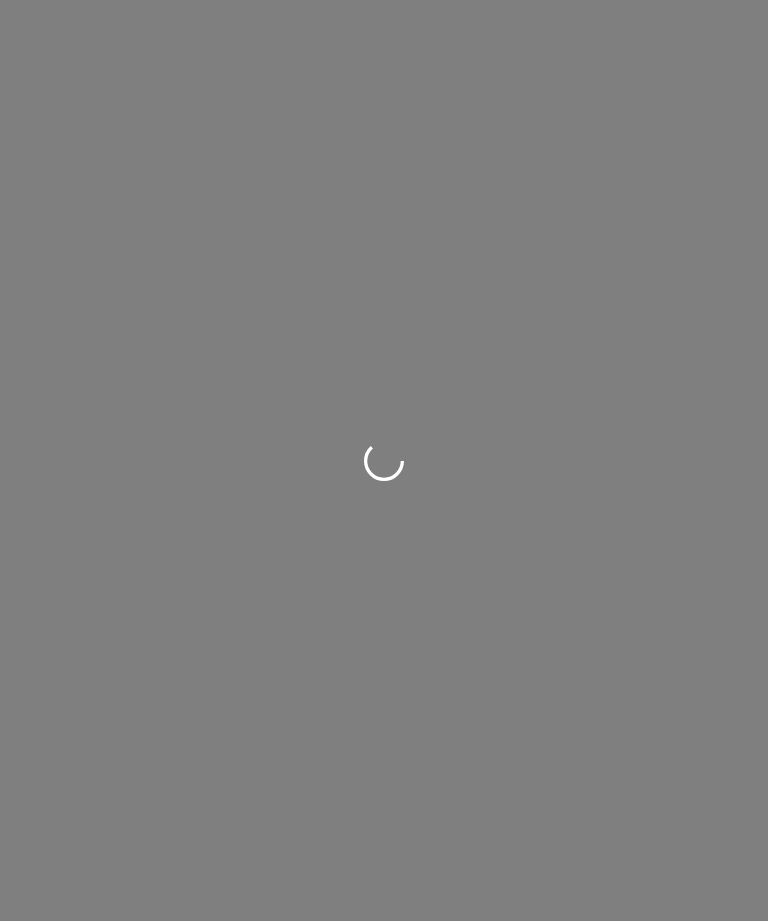 scroll, scrollTop: 0, scrollLeft: 0, axis: both 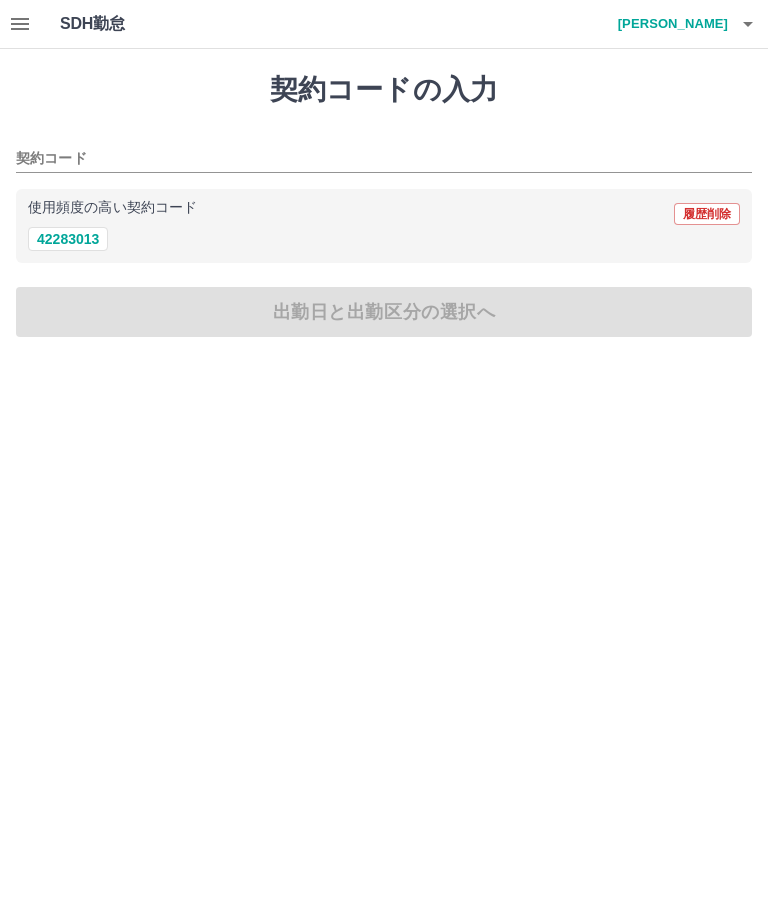 click on "42283013" at bounding box center (68, 239) 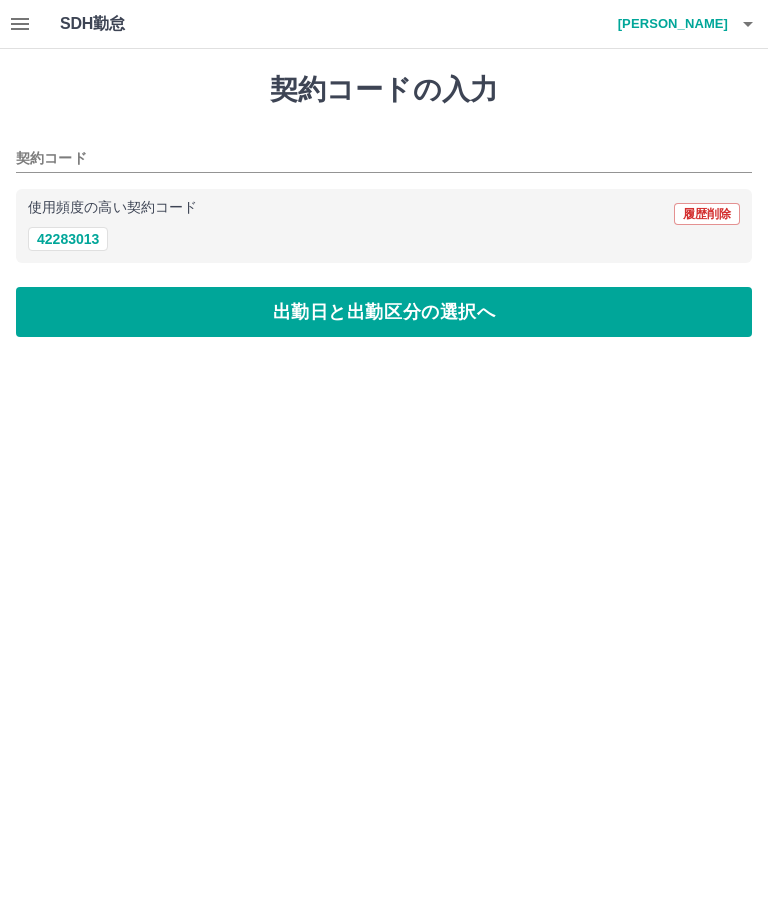 type on "********" 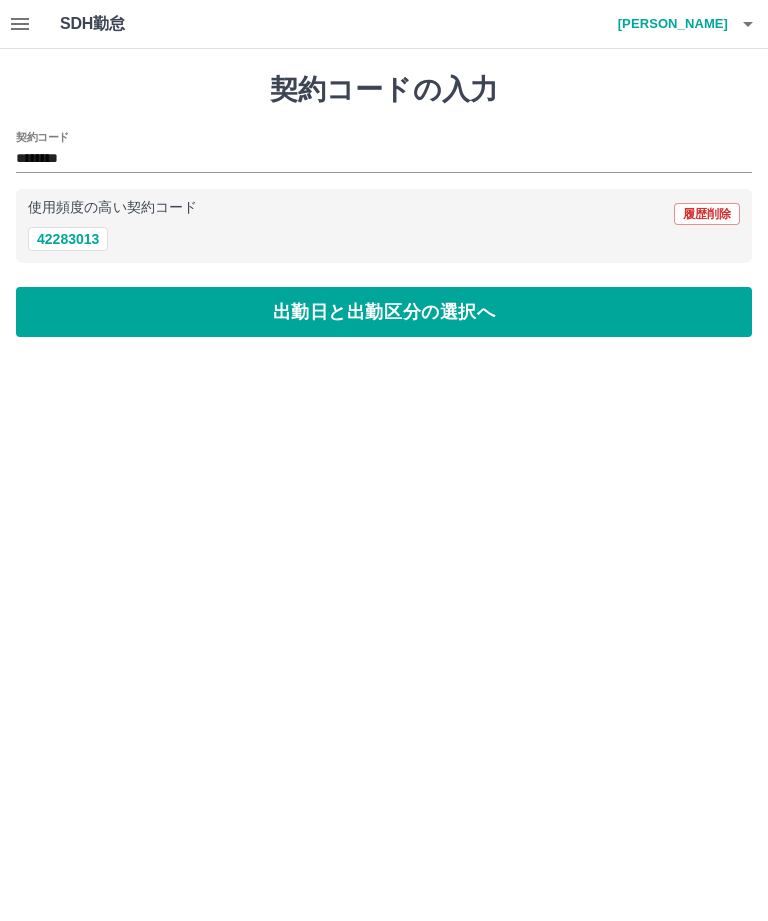 click on "出勤日と出勤区分の選択へ" at bounding box center [384, 312] 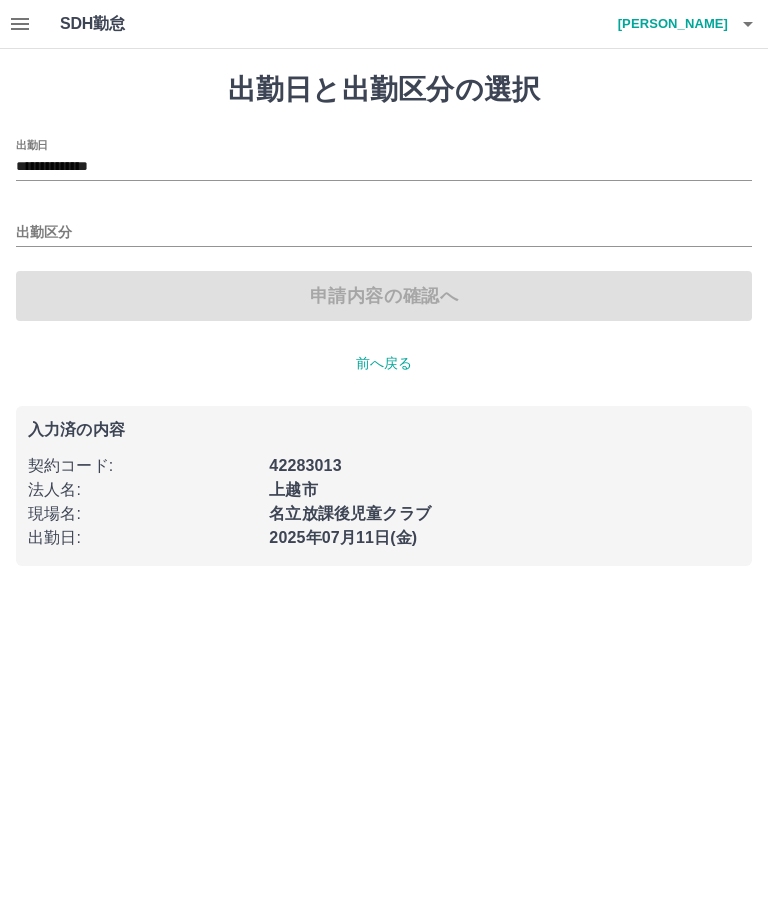 click on "**********" at bounding box center [384, 167] 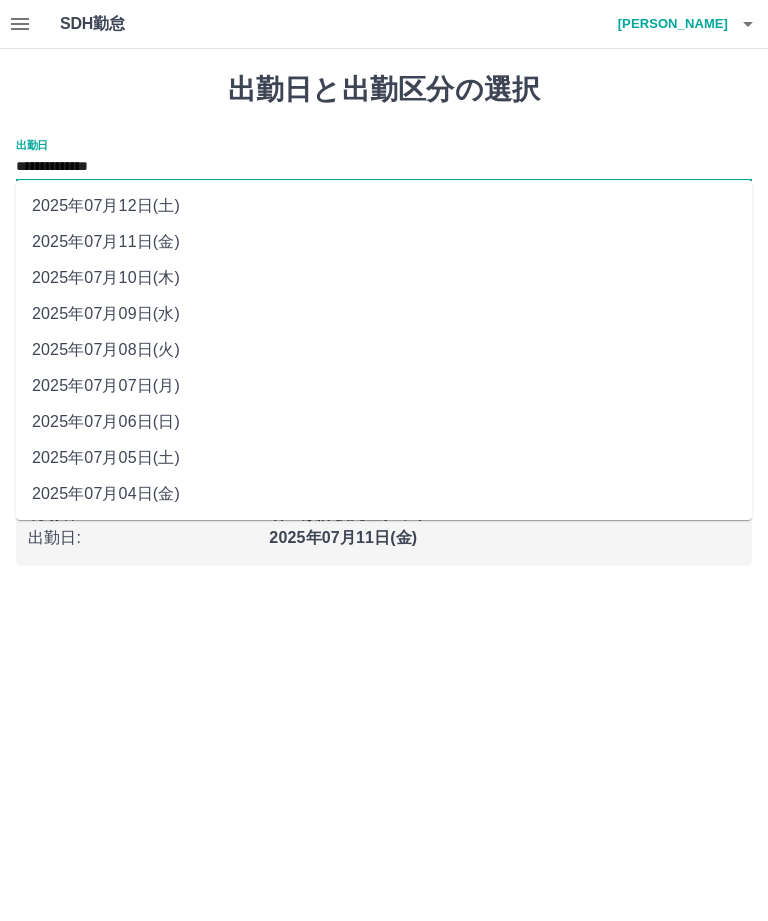 click on "2025年07月10日(木)" at bounding box center (384, 278) 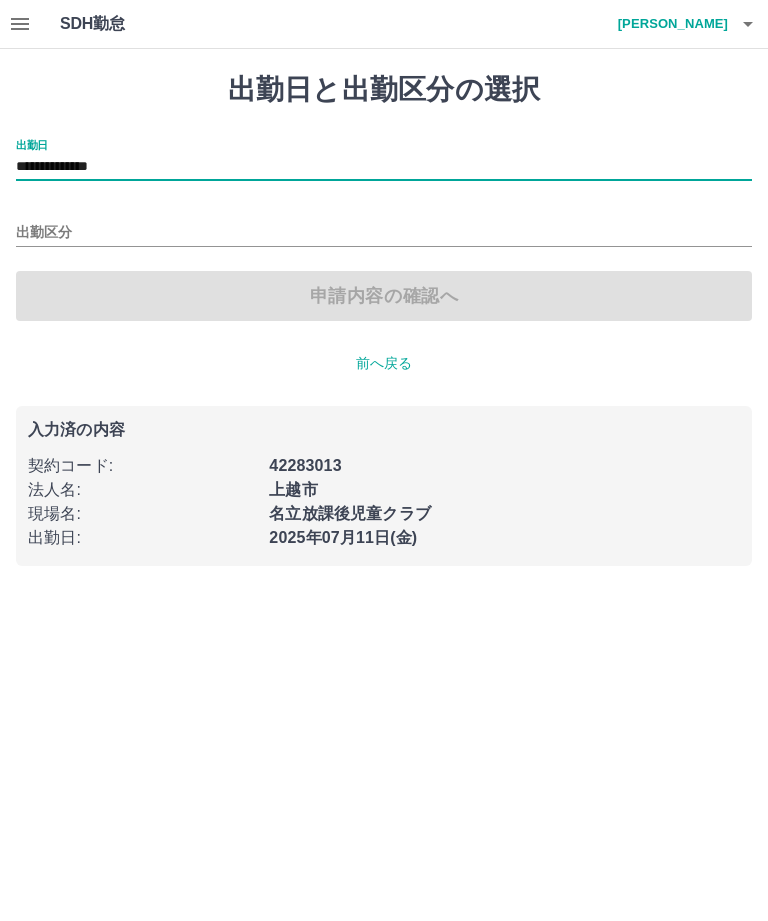 click on "出勤区分" at bounding box center [384, 233] 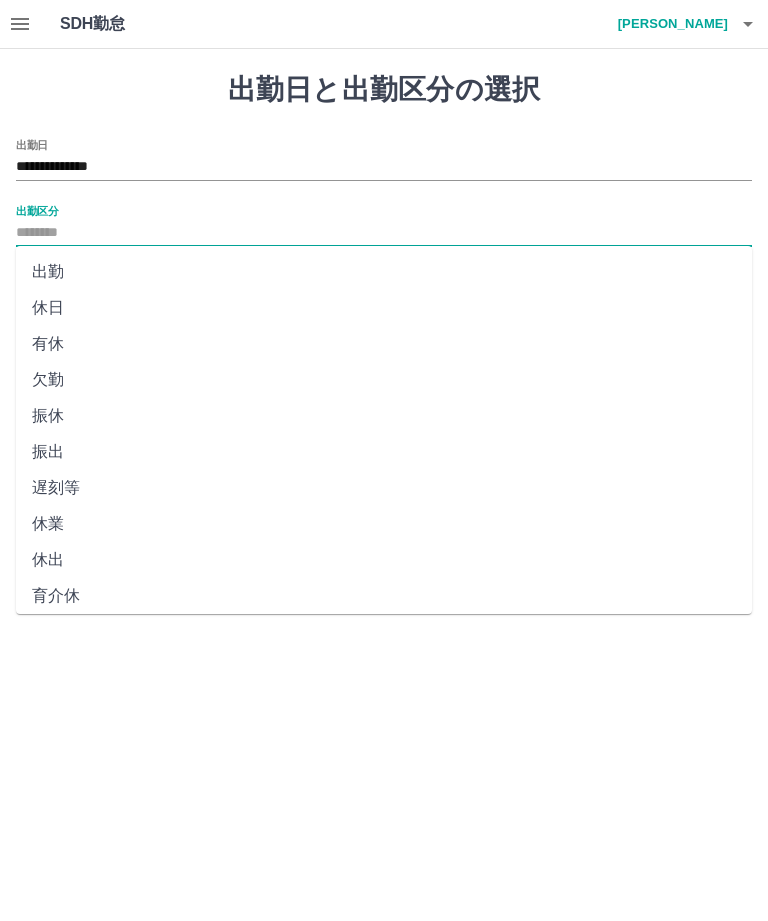 click on "出勤" at bounding box center [384, 272] 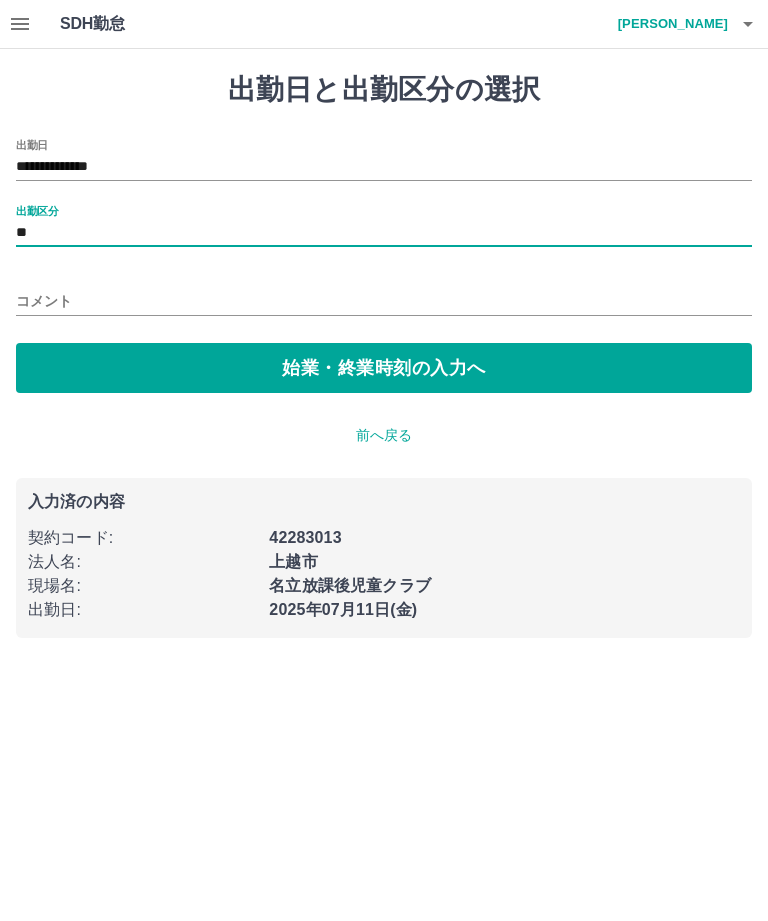 click on "コメント" at bounding box center (384, 301) 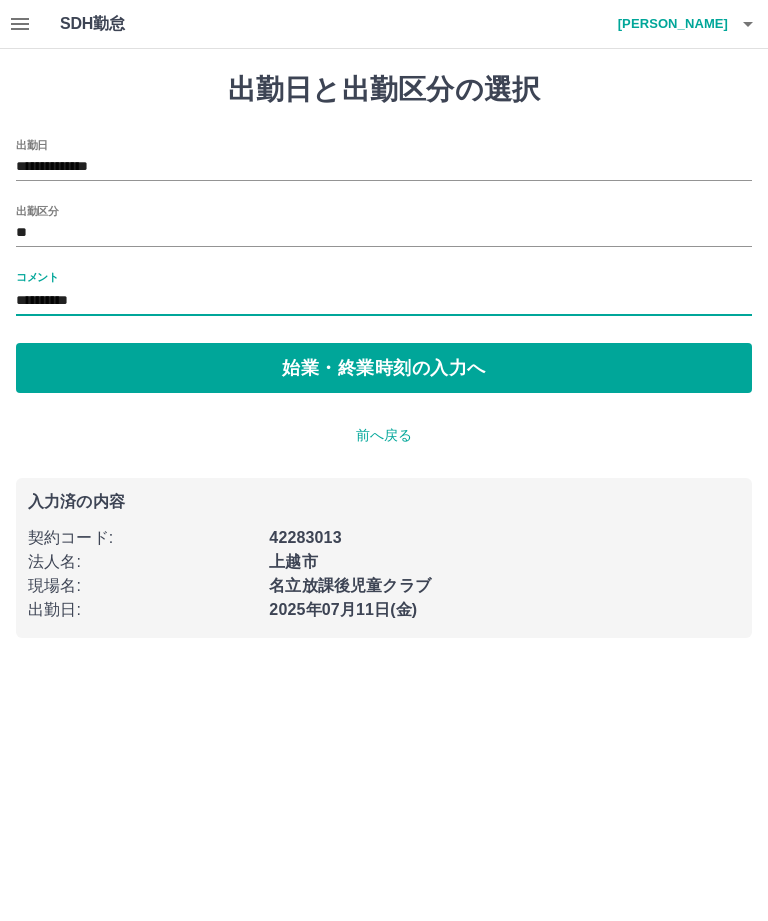 type on "**********" 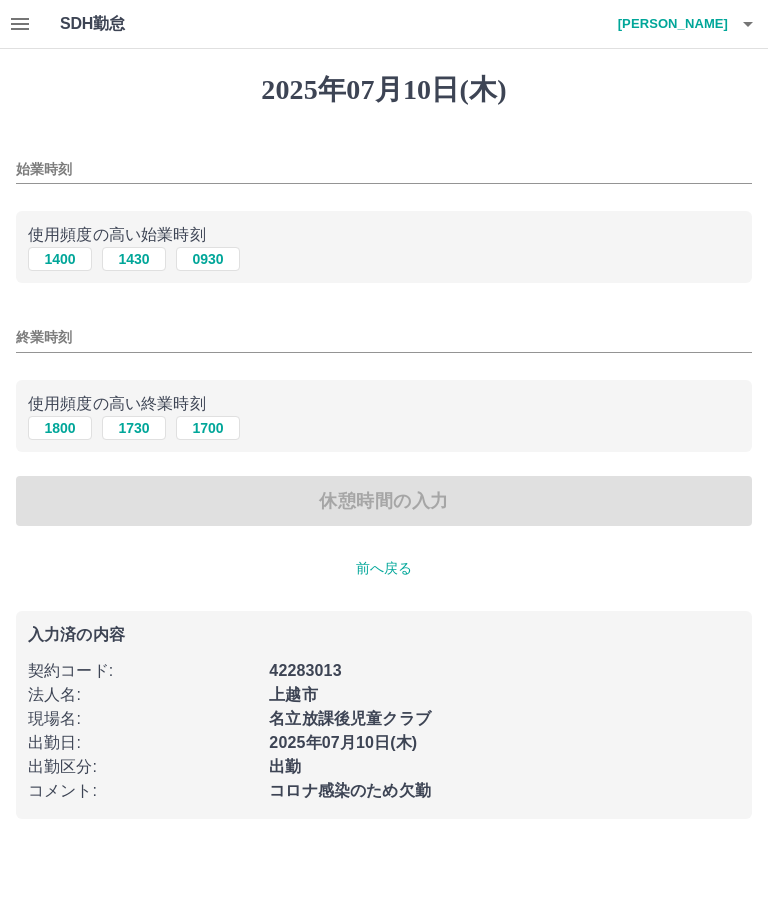 click on "1400" at bounding box center (60, 259) 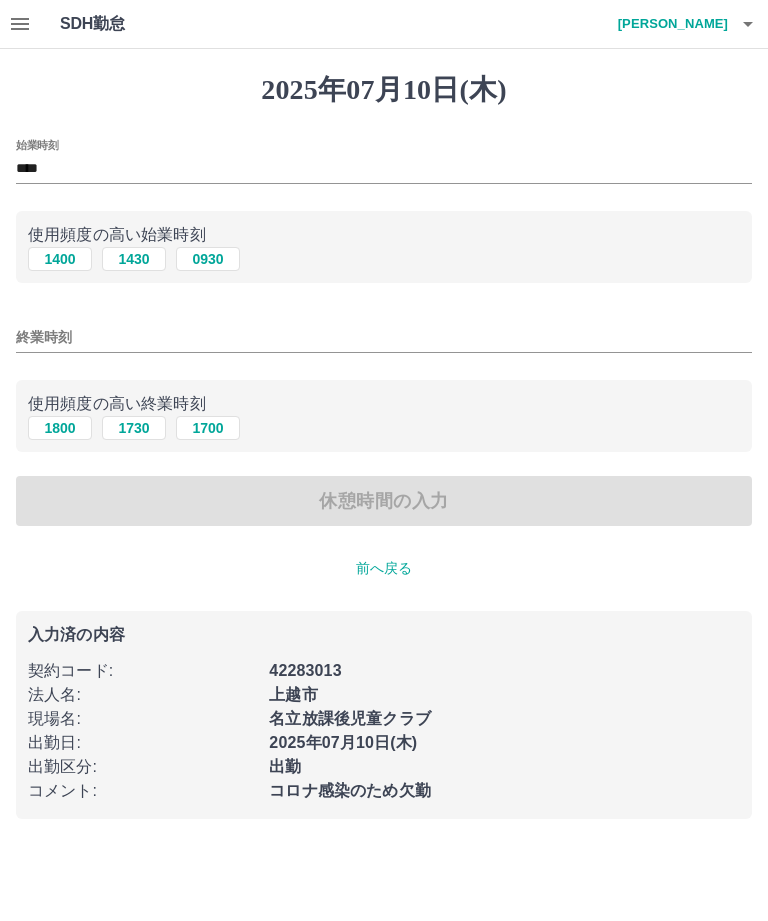 click on "1800" at bounding box center (60, 428) 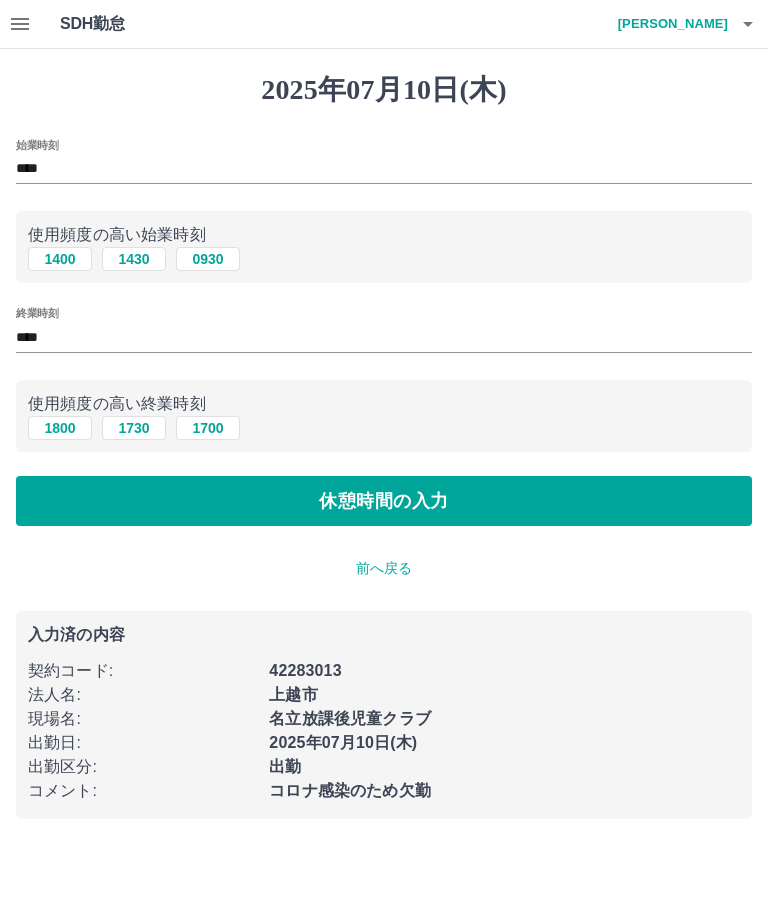 click on "休憩時間の入力" at bounding box center (384, 501) 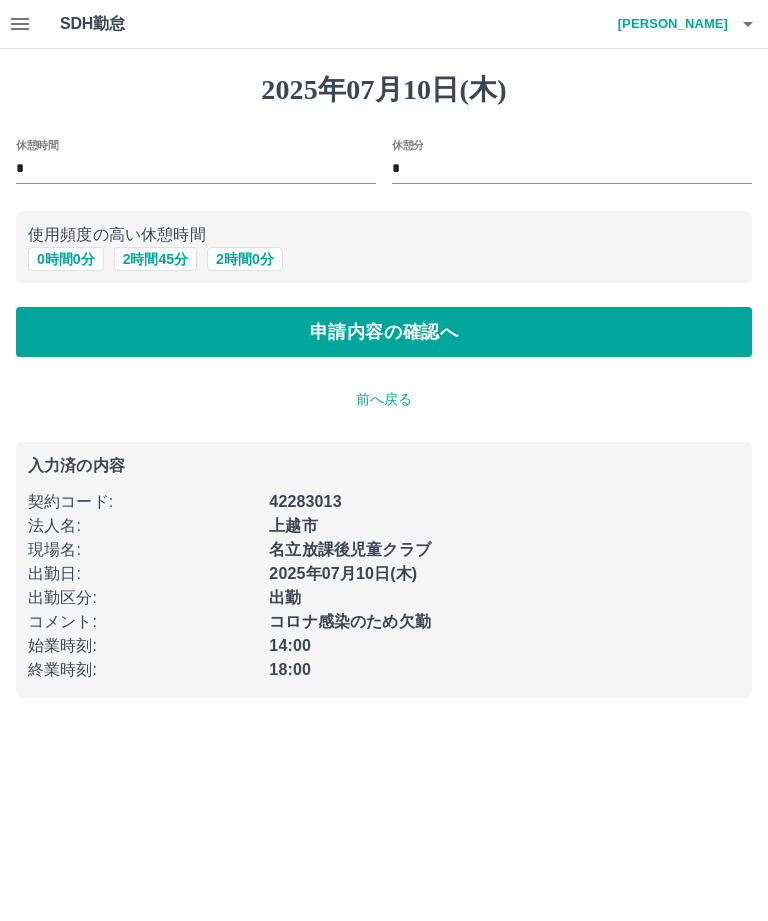 click on "0 時間 0 分" at bounding box center (66, 259) 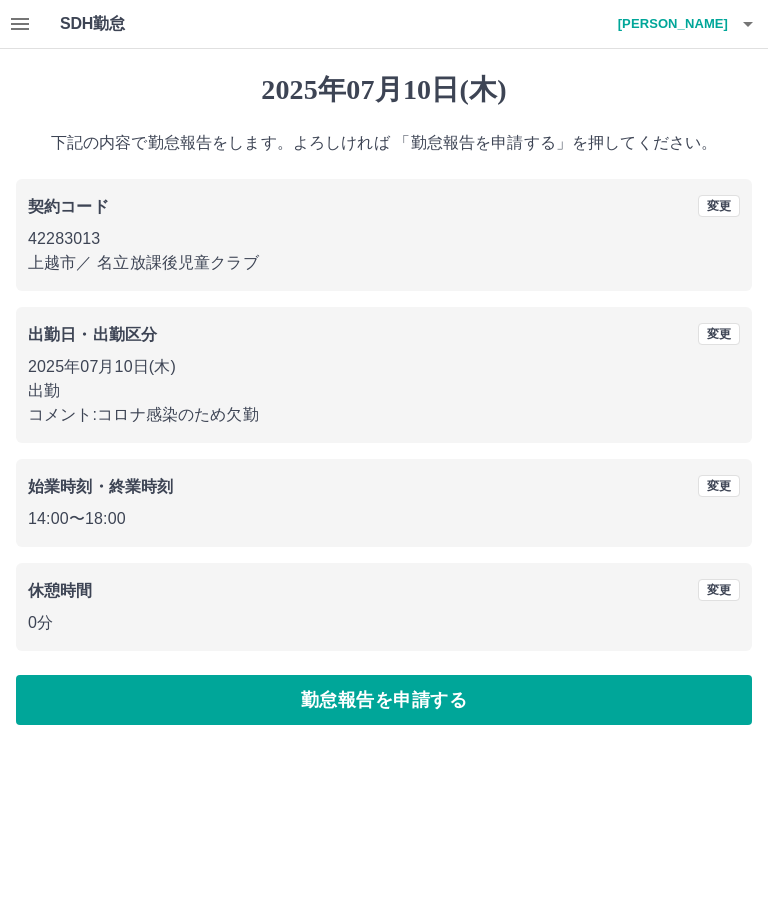 click on "勤怠報告を申請する" at bounding box center (384, 700) 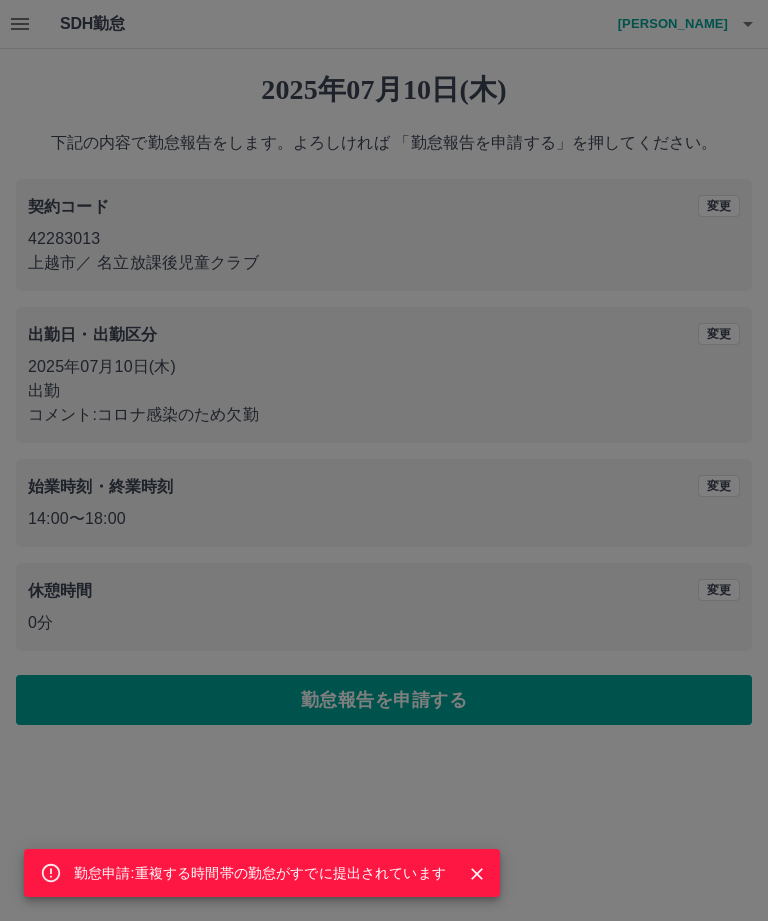 click at bounding box center [477, 874] 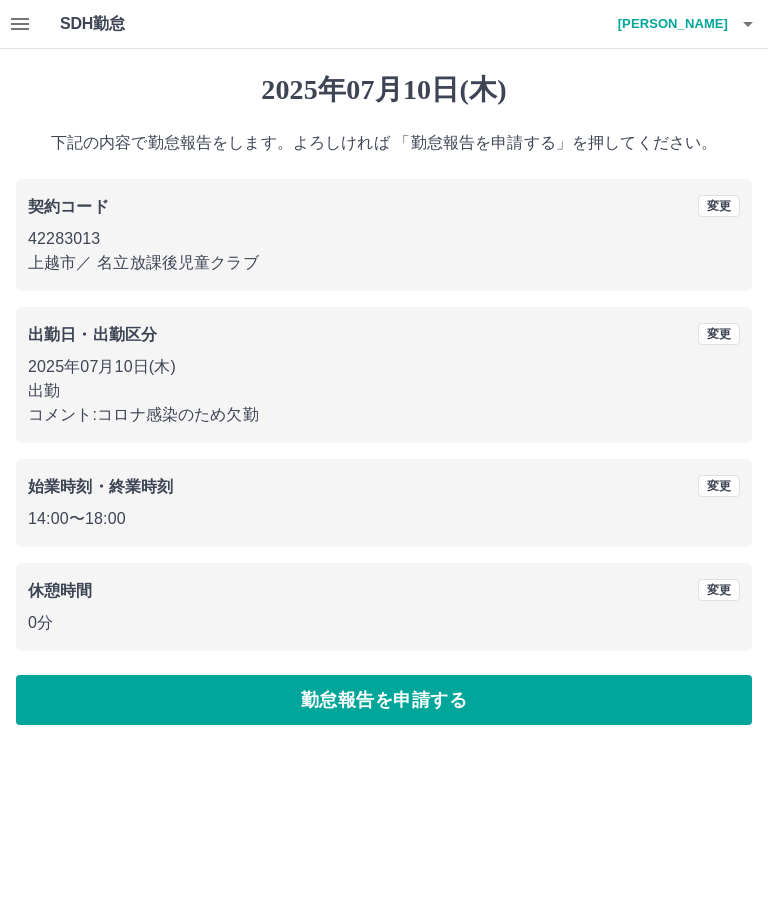 click on "変更" at bounding box center (719, 334) 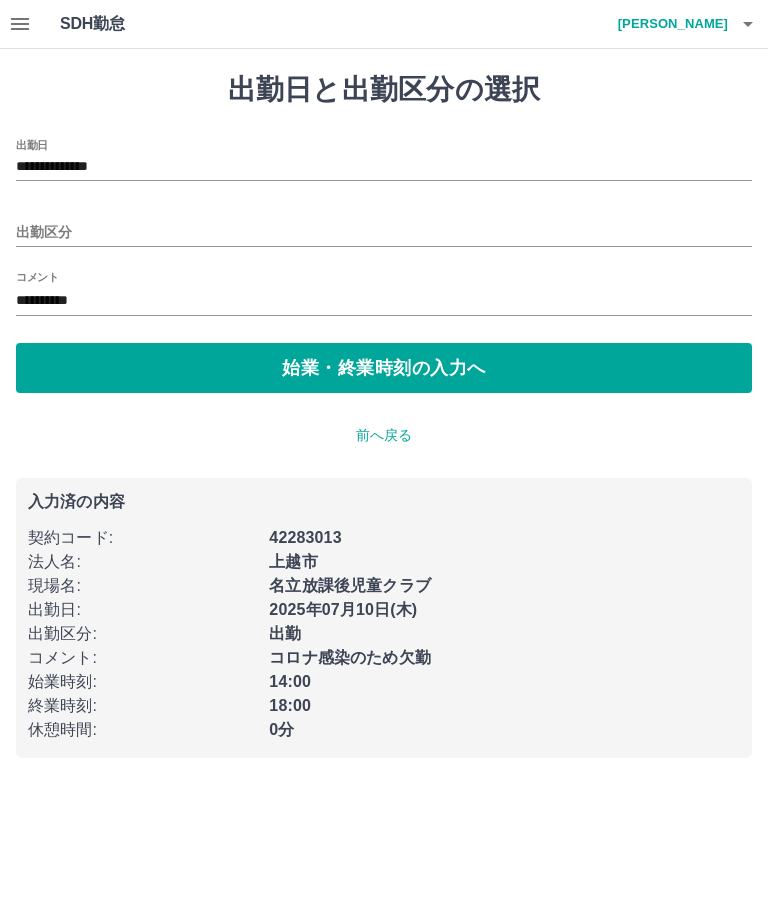 type on "**********" 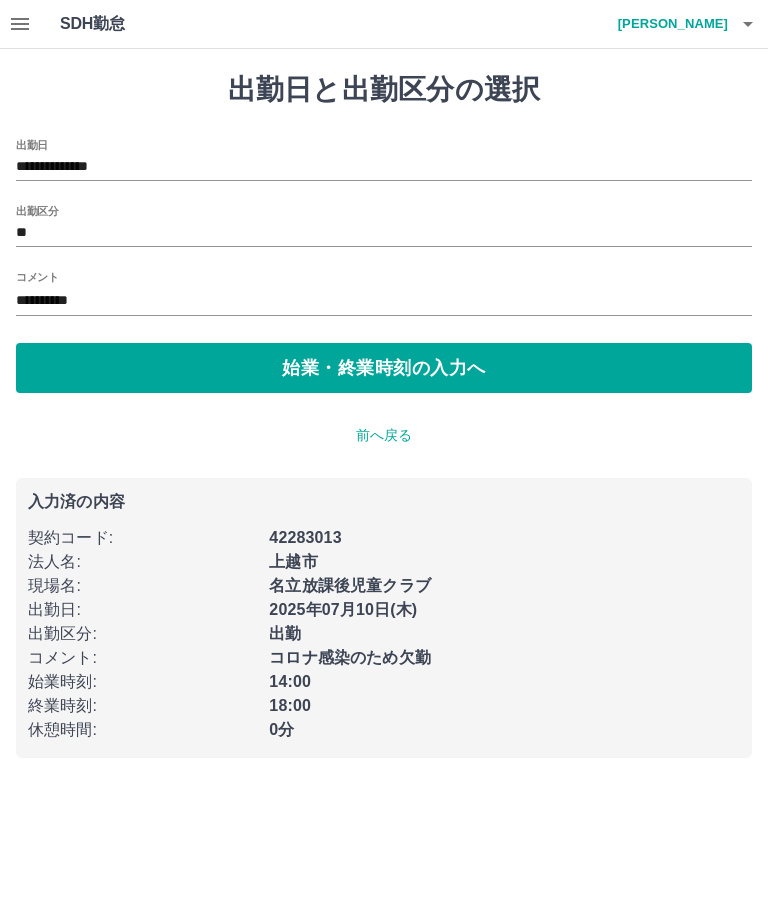 click on "**********" at bounding box center [384, 167] 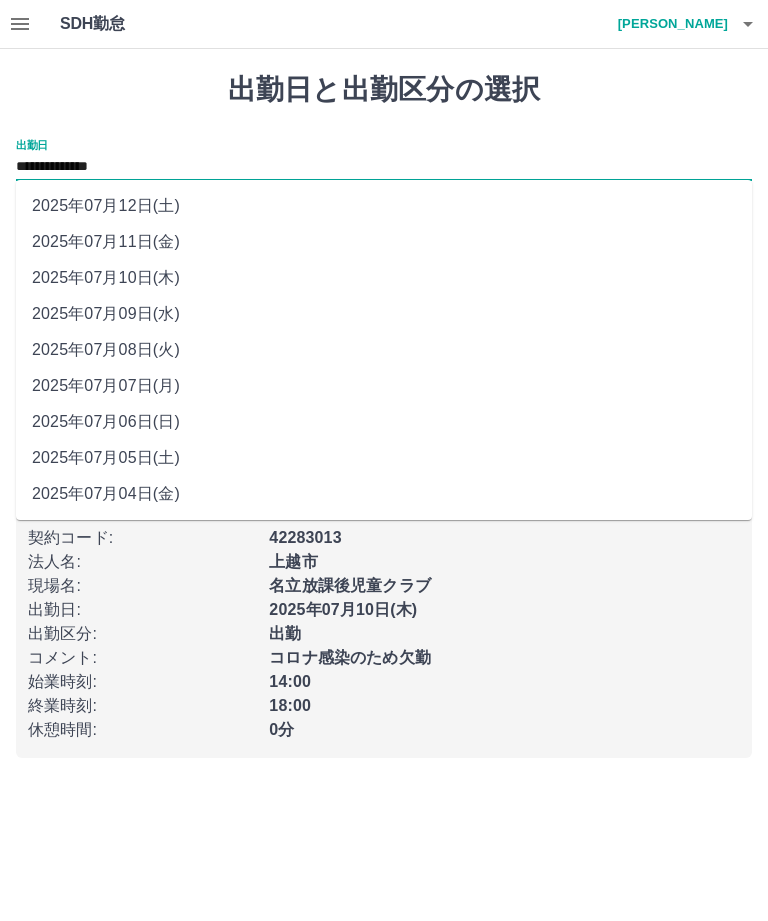 click on "2025年07月11日(金)" at bounding box center [384, 242] 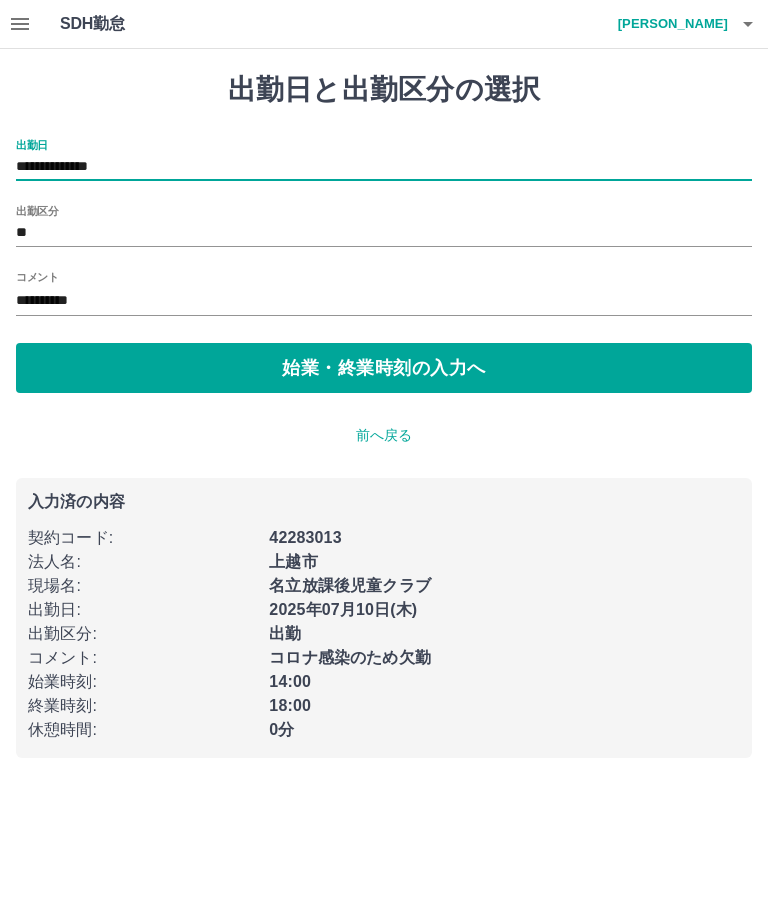 click on "始業・終業時刻の入力へ" at bounding box center [384, 368] 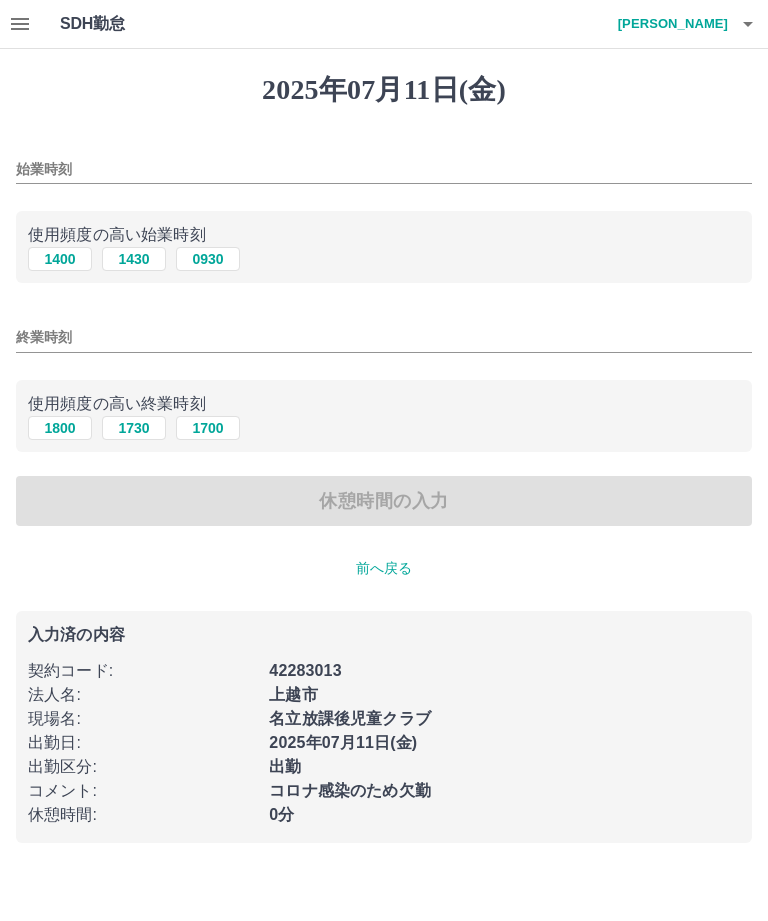 click on "1400" at bounding box center [60, 259] 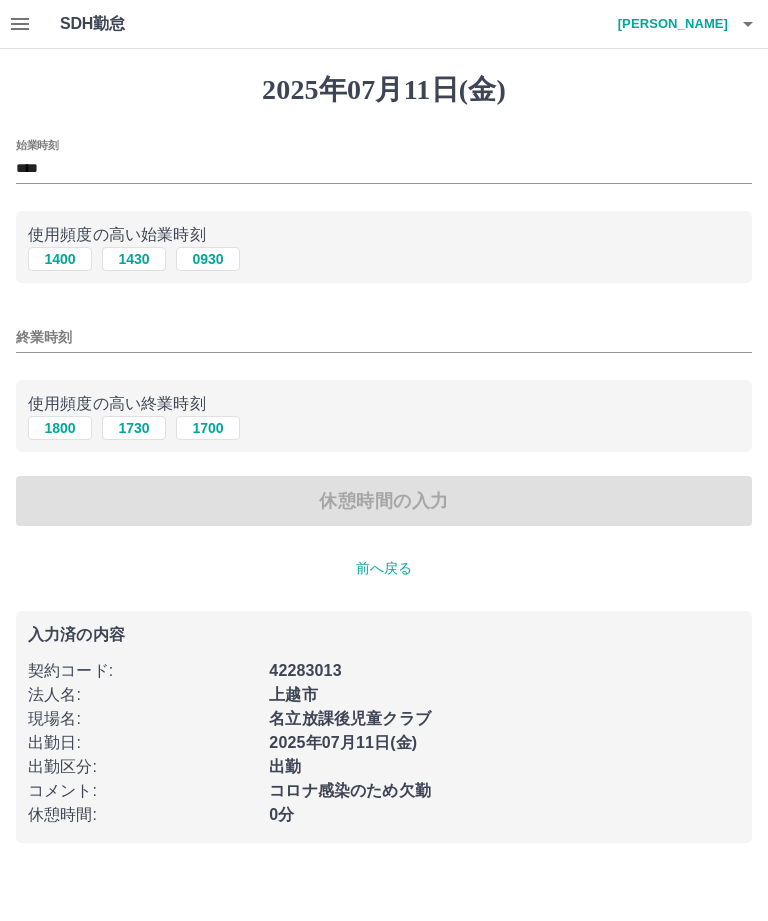 click on "1800" at bounding box center [60, 428] 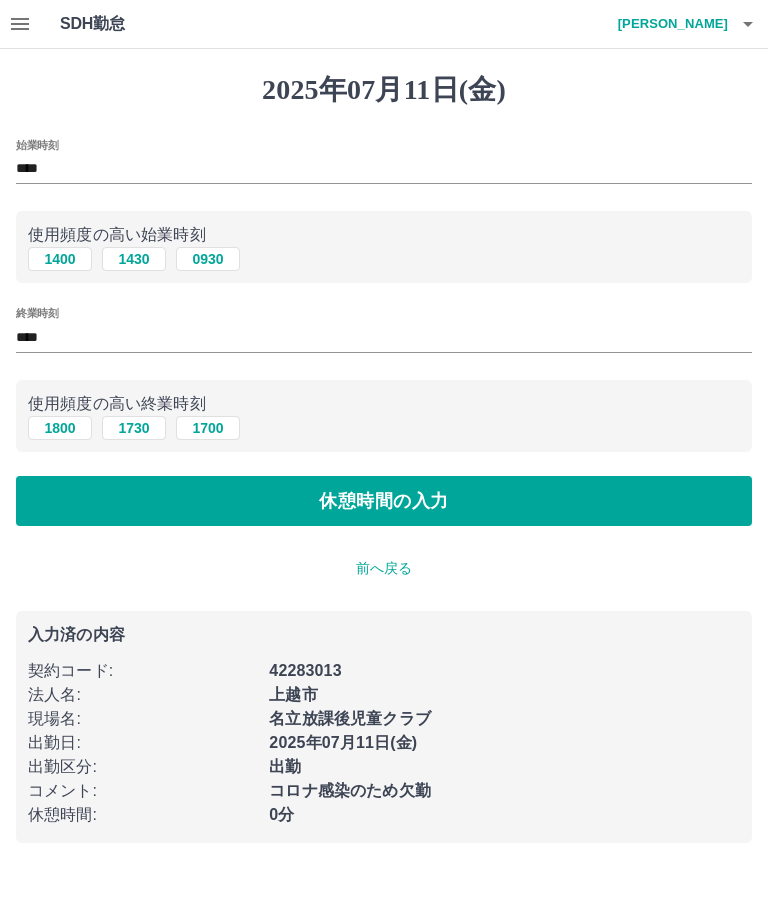 click on "休憩時間の入力" at bounding box center [384, 501] 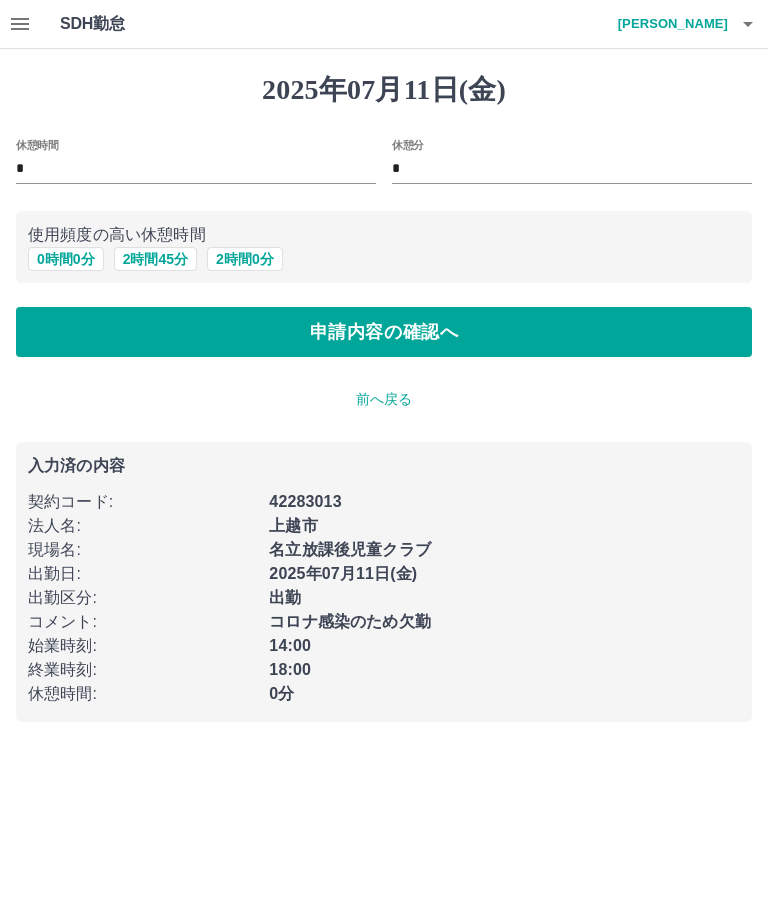 click on "0 時間 0 分" at bounding box center [66, 259] 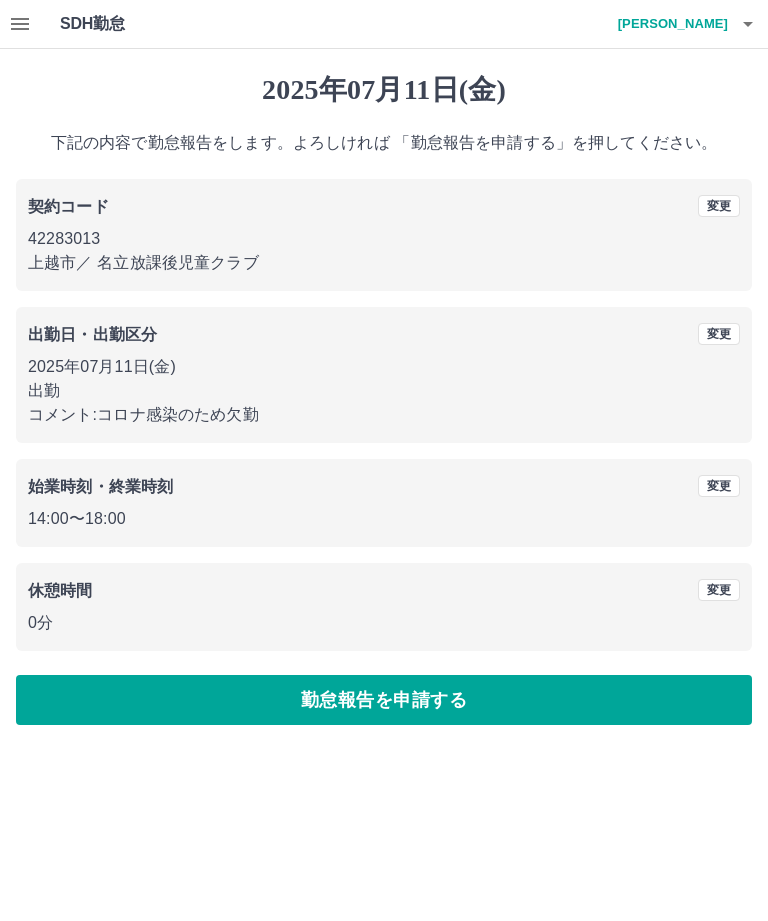 click on "勤怠報告を申請する" at bounding box center [384, 700] 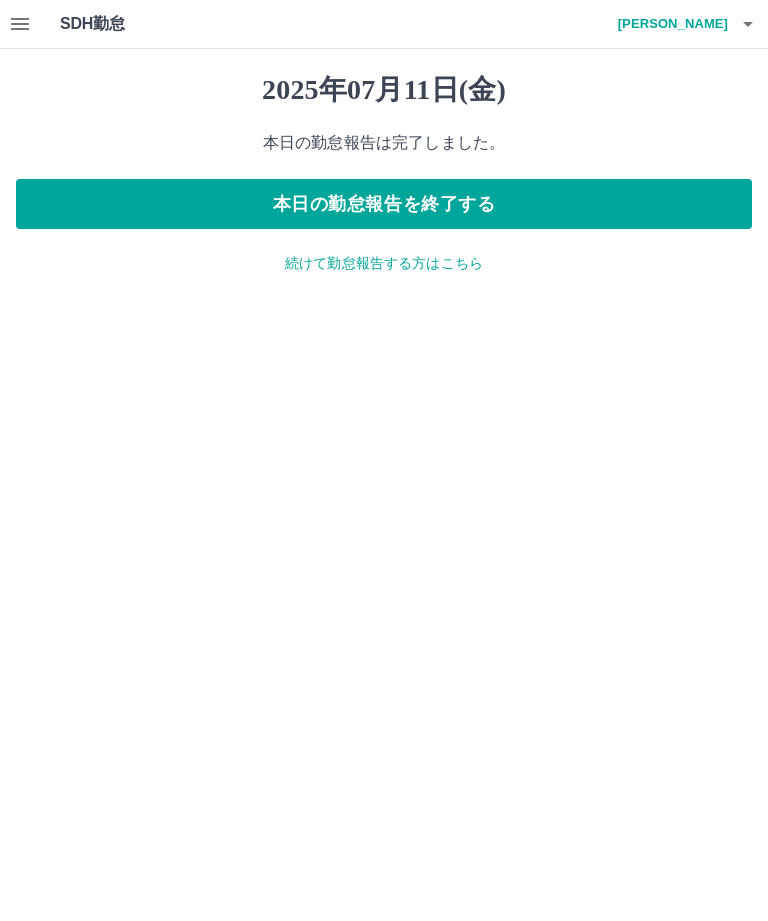click on "本日の勤怠報告を終了する" at bounding box center (384, 204) 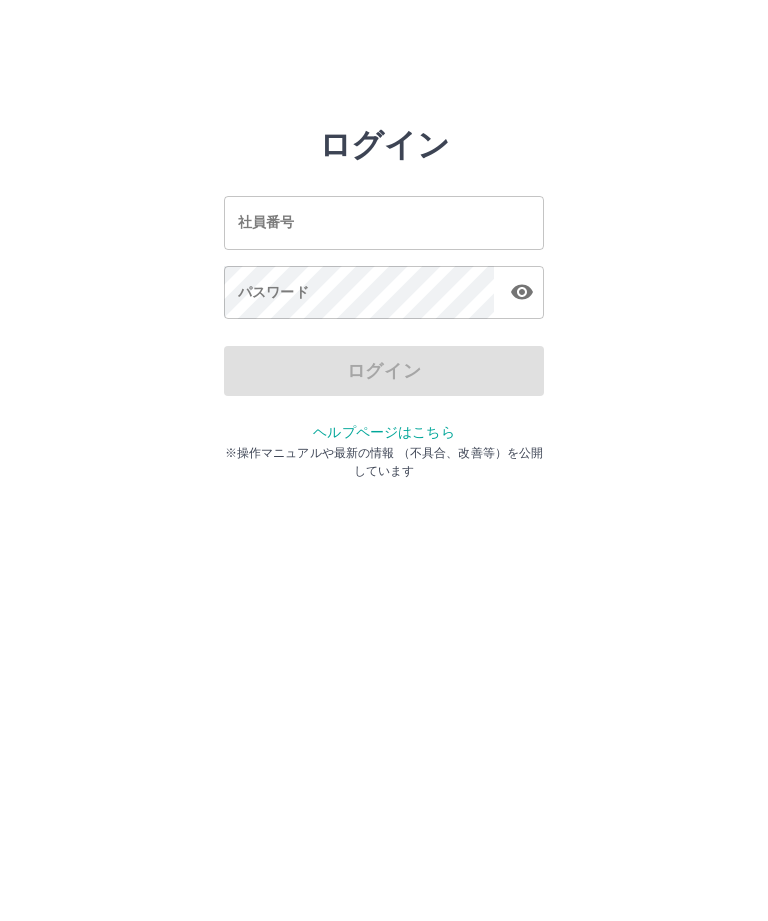 scroll, scrollTop: 0, scrollLeft: 0, axis: both 